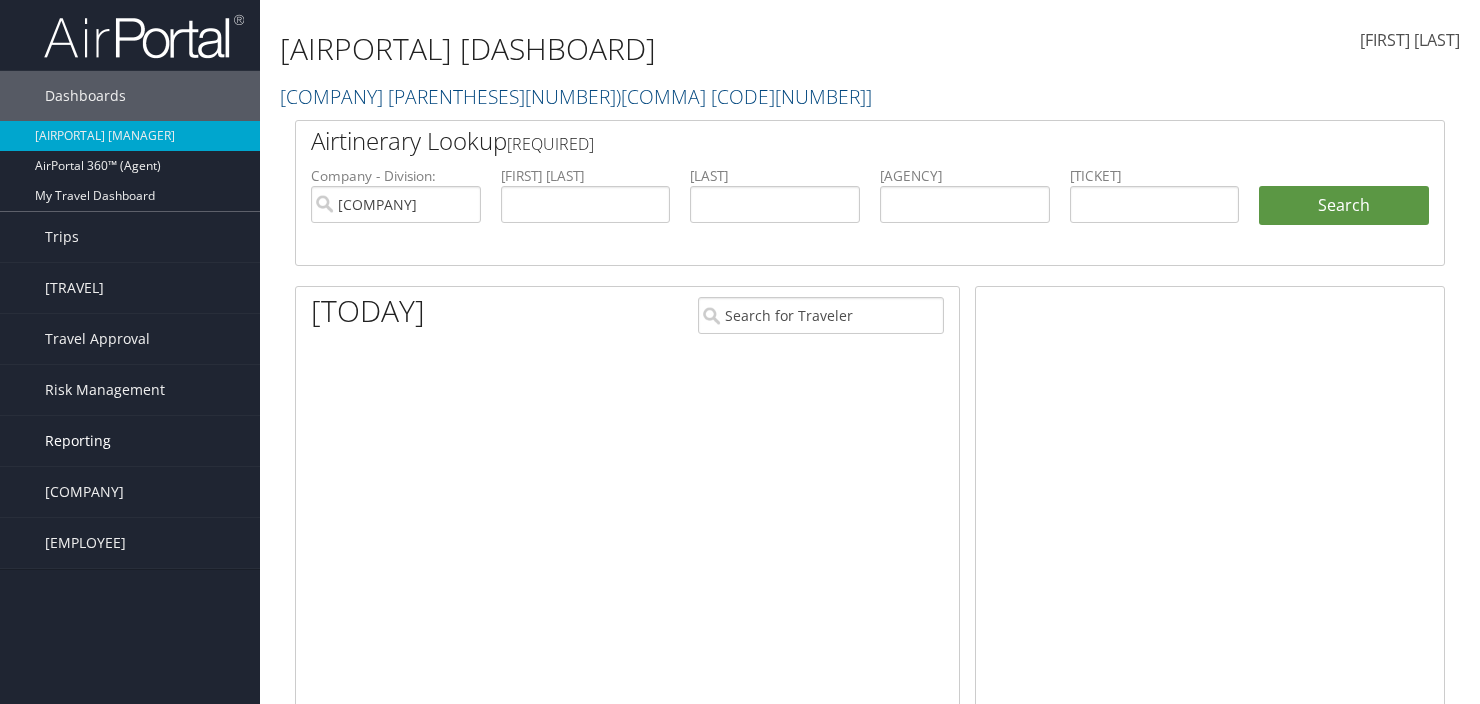 scroll, scrollTop: 0, scrollLeft: 0, axis: both 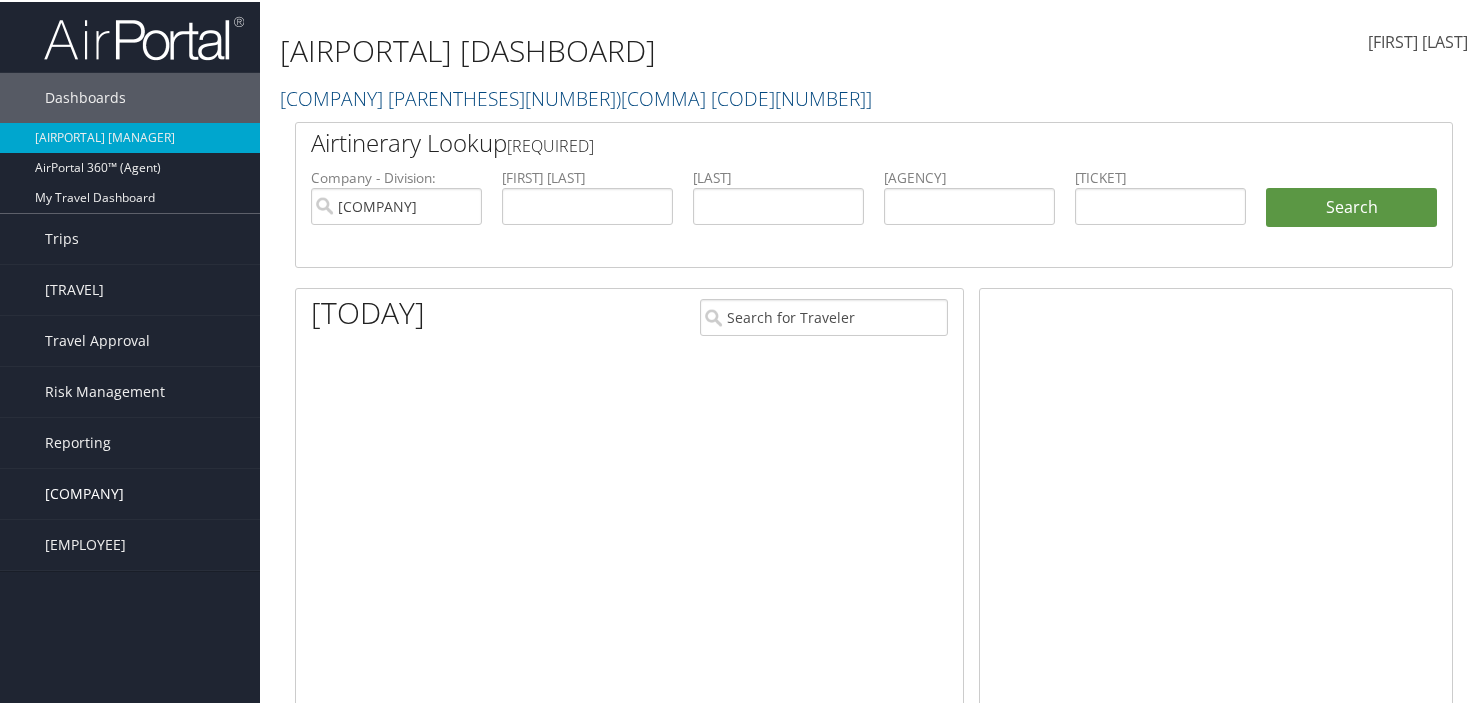 click on "[COMPANY]" at bounding box center (84, 492) 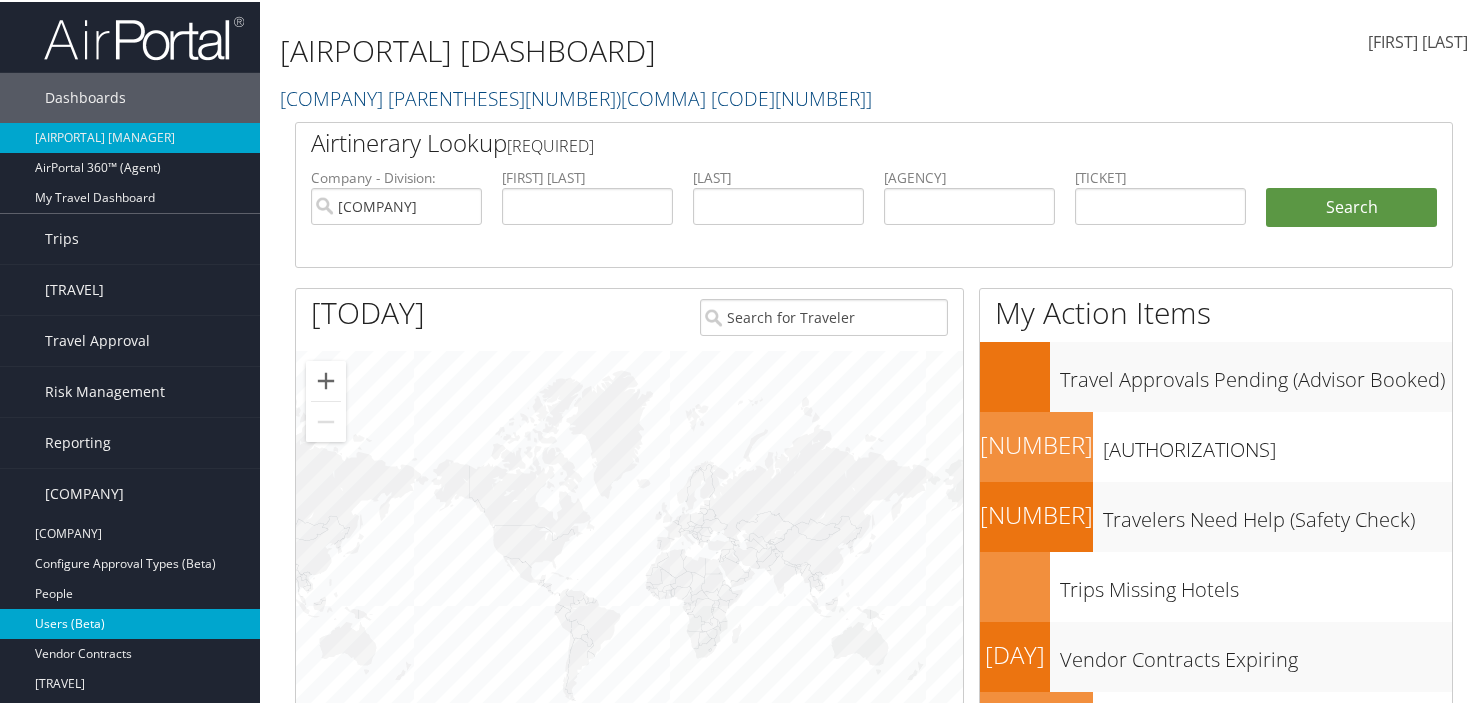 click on "Users (Beta)" at bounding box center [130, 622] 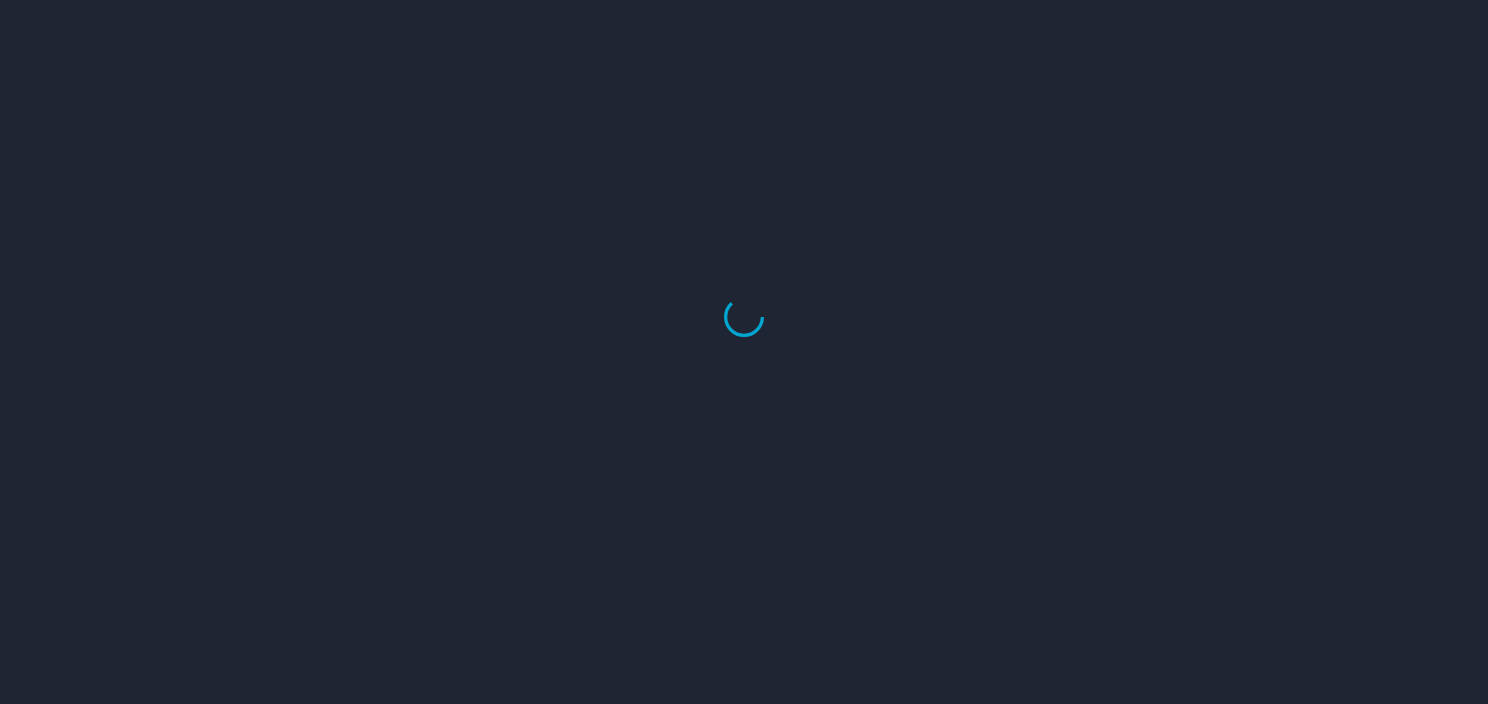 scroll, scrollTop: 0, scrollLeft: 0, axis: both 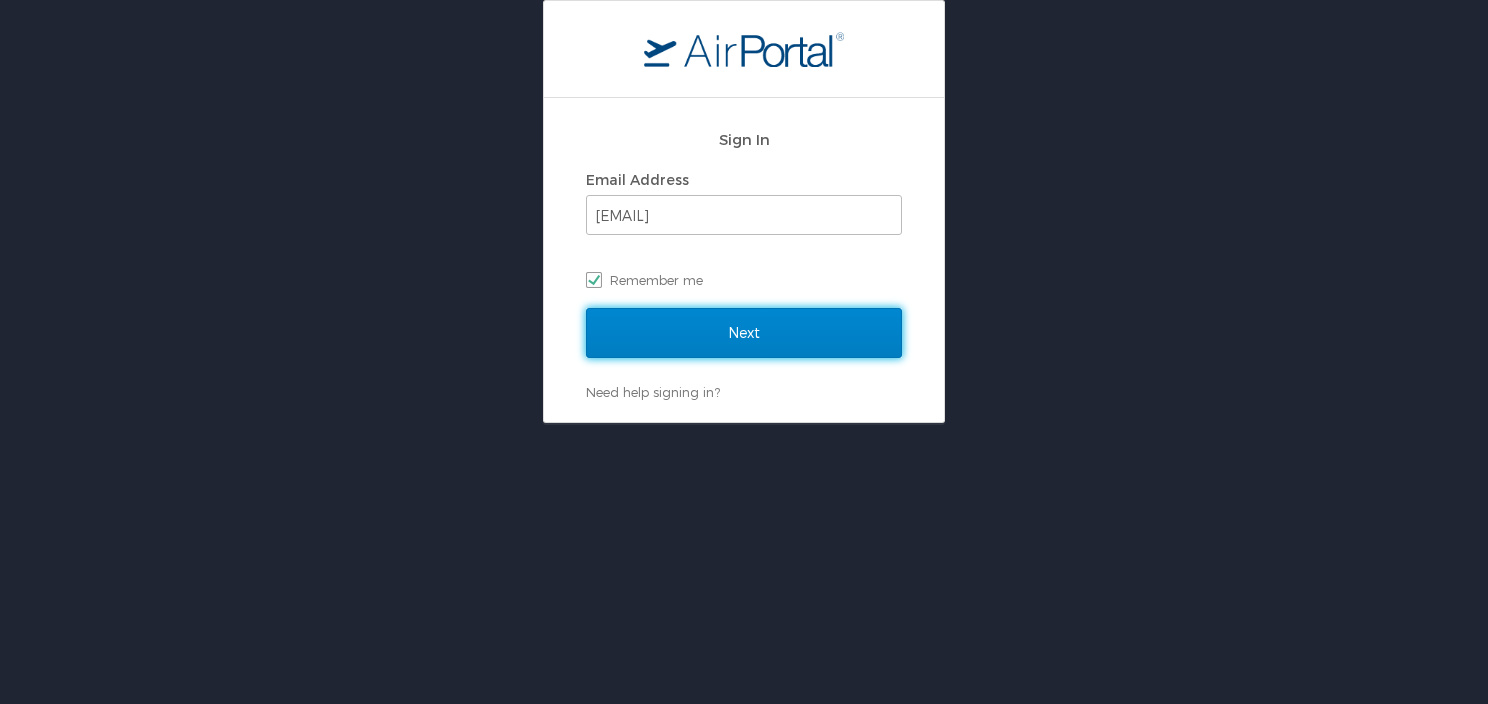 click on "Next" at bounding box center [744, 333] 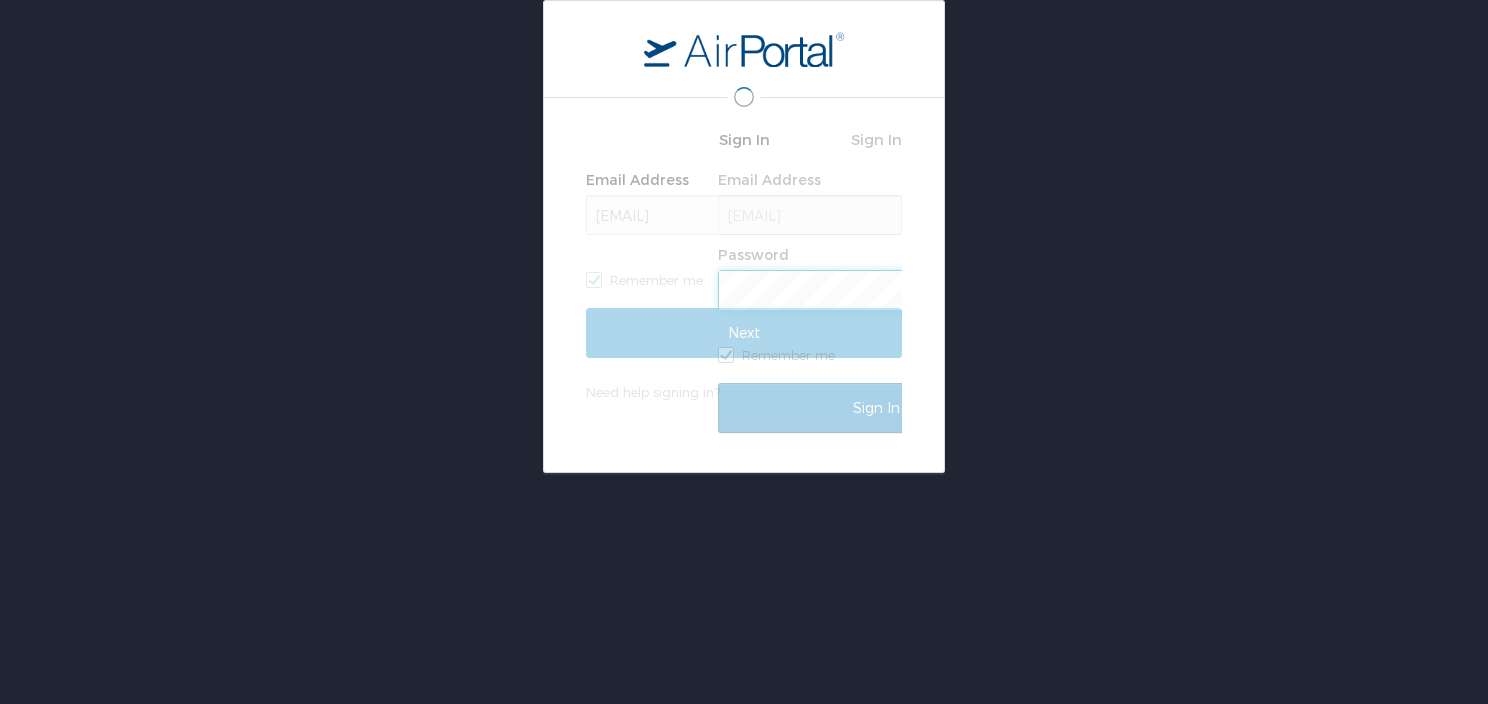 scroll, scrollTop: 0, scrollLeft: 0, axis: both 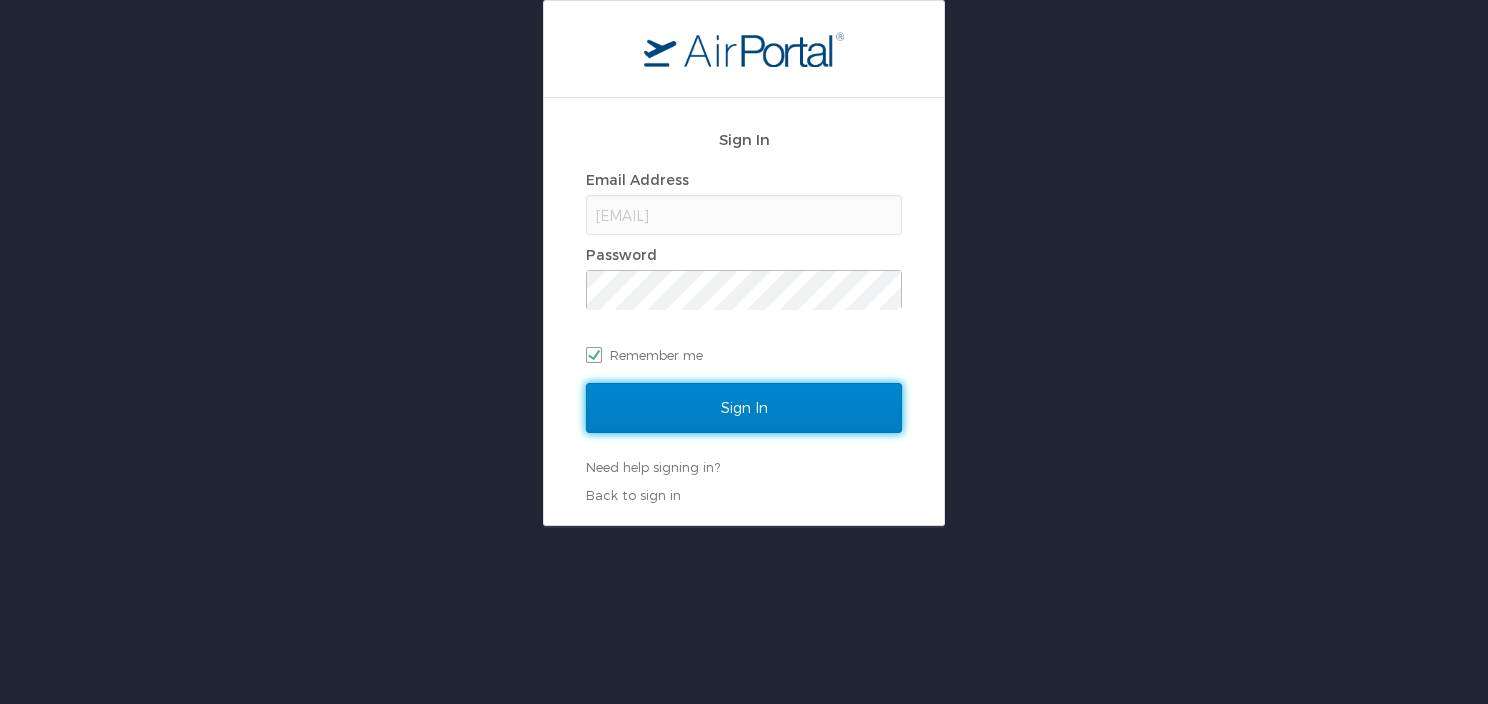 click on "Sign In" at bounding box center [744, 408] 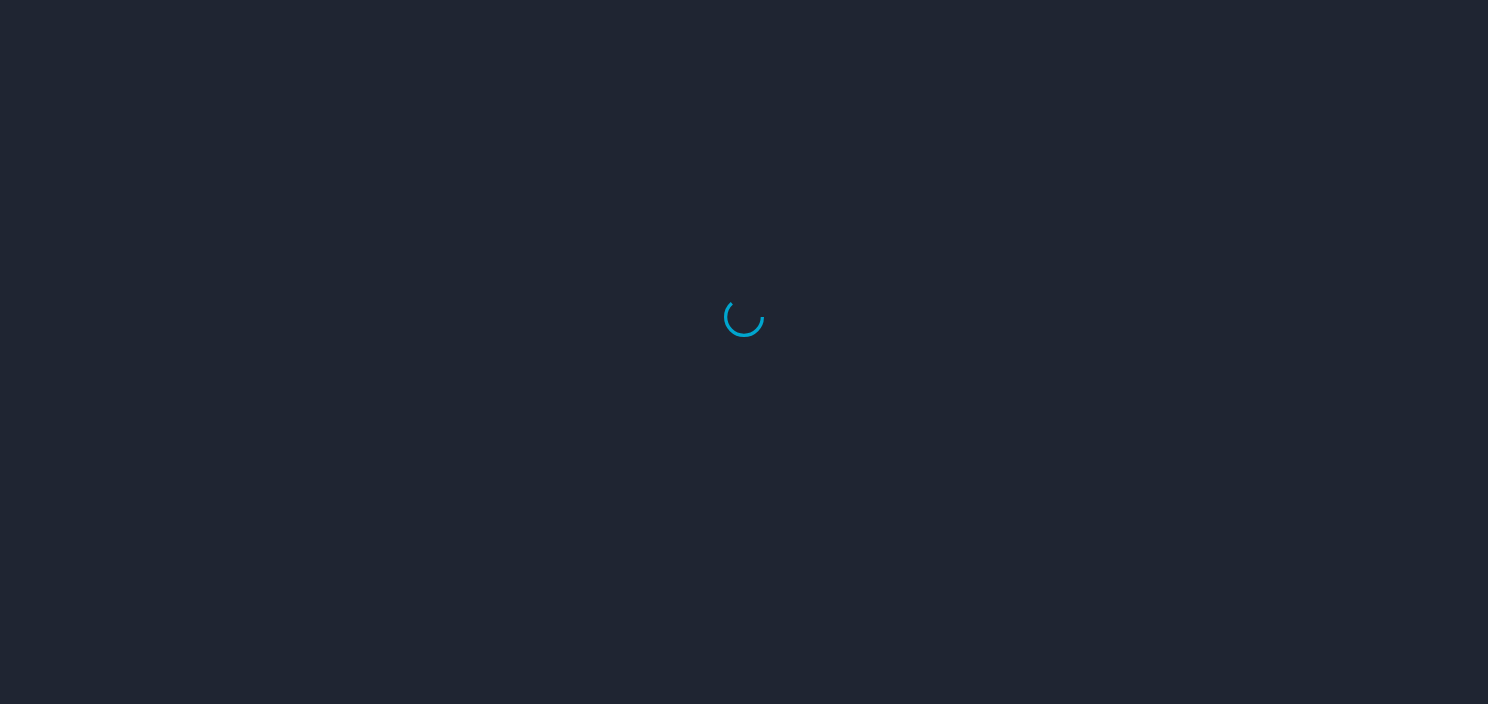 scroll, scrollTop: 0, scrollLeft: 0, axis: both 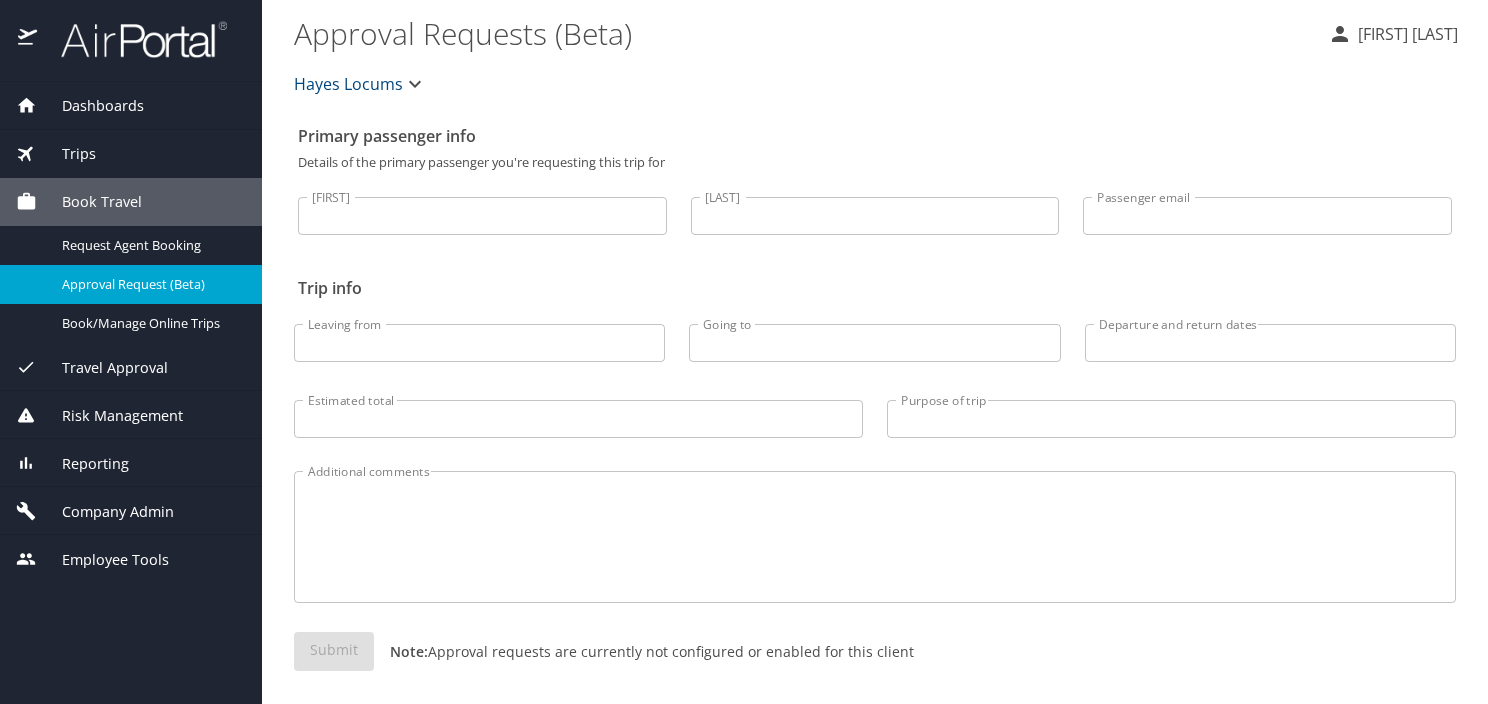 click on "Reporting" at bounding box center (83, 464) 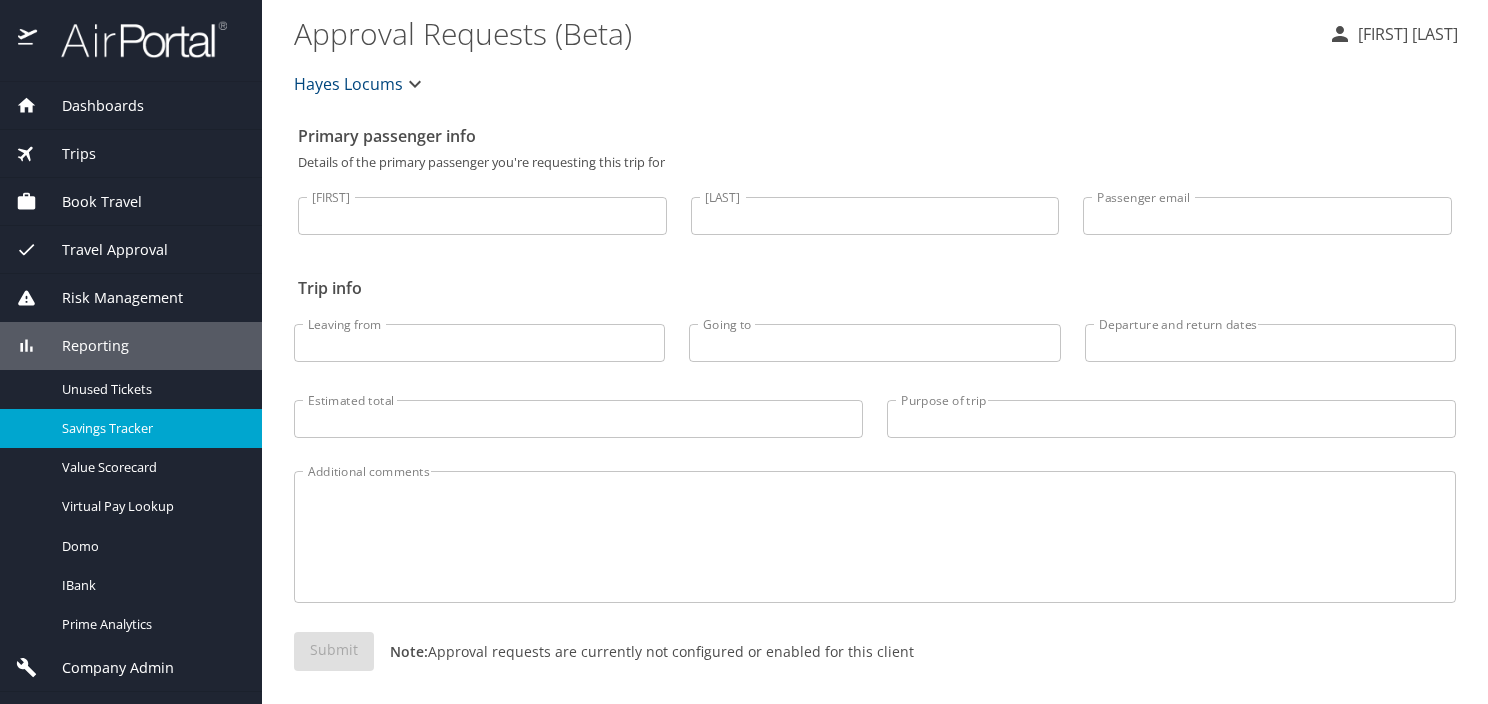 scroll, scrollTop: 36, scrollLeft: 0, axis: vertical 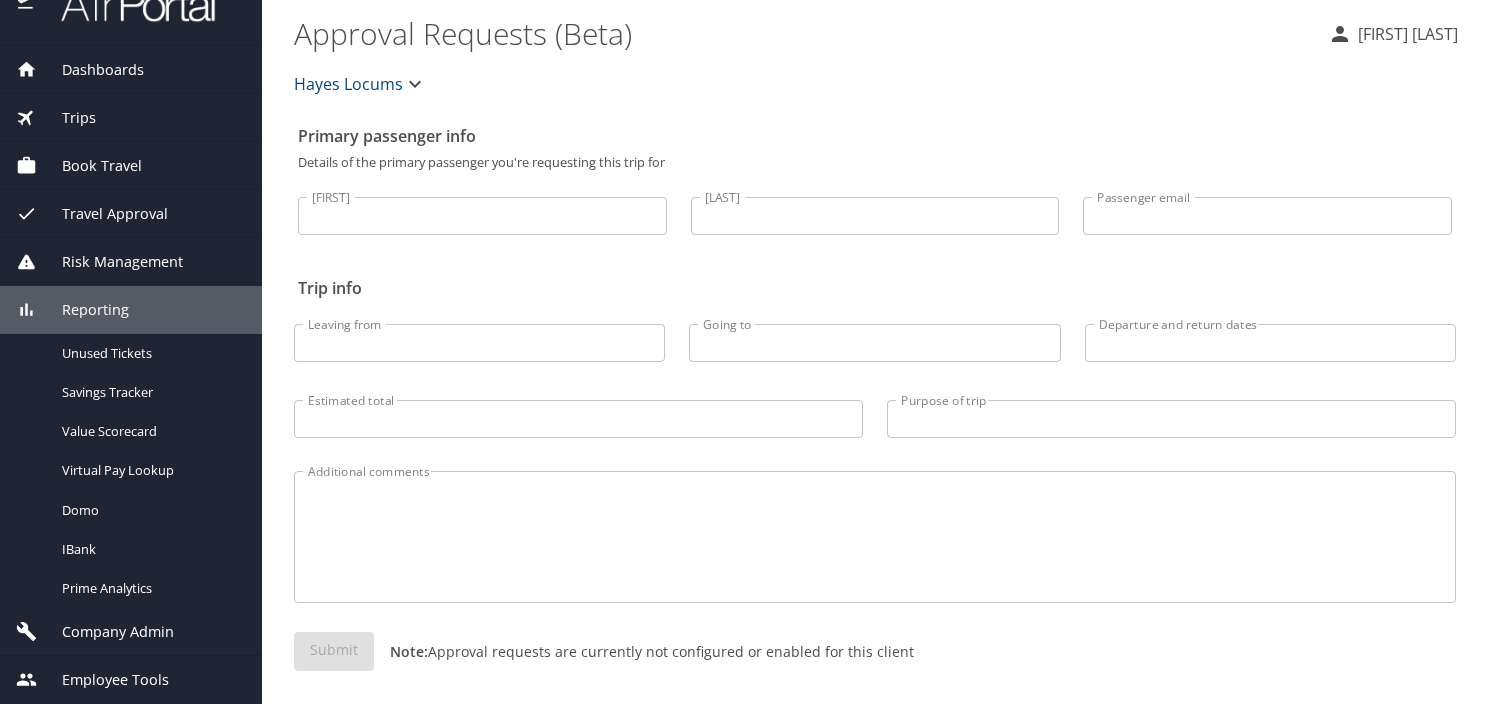 click on "Company Admin" at bounding box center (105, 632) 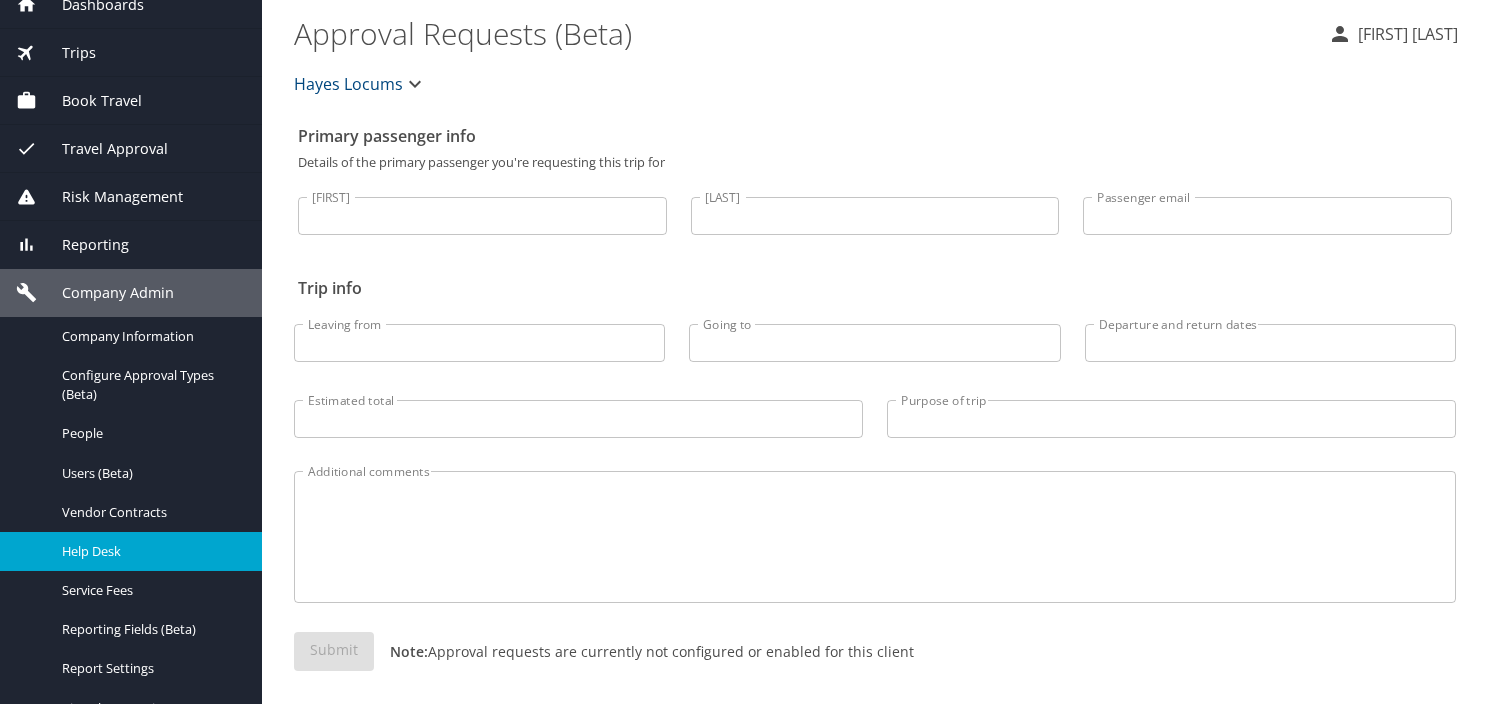 scroll, scrollTop: 136, scrollLeft: 0, axis: vertical 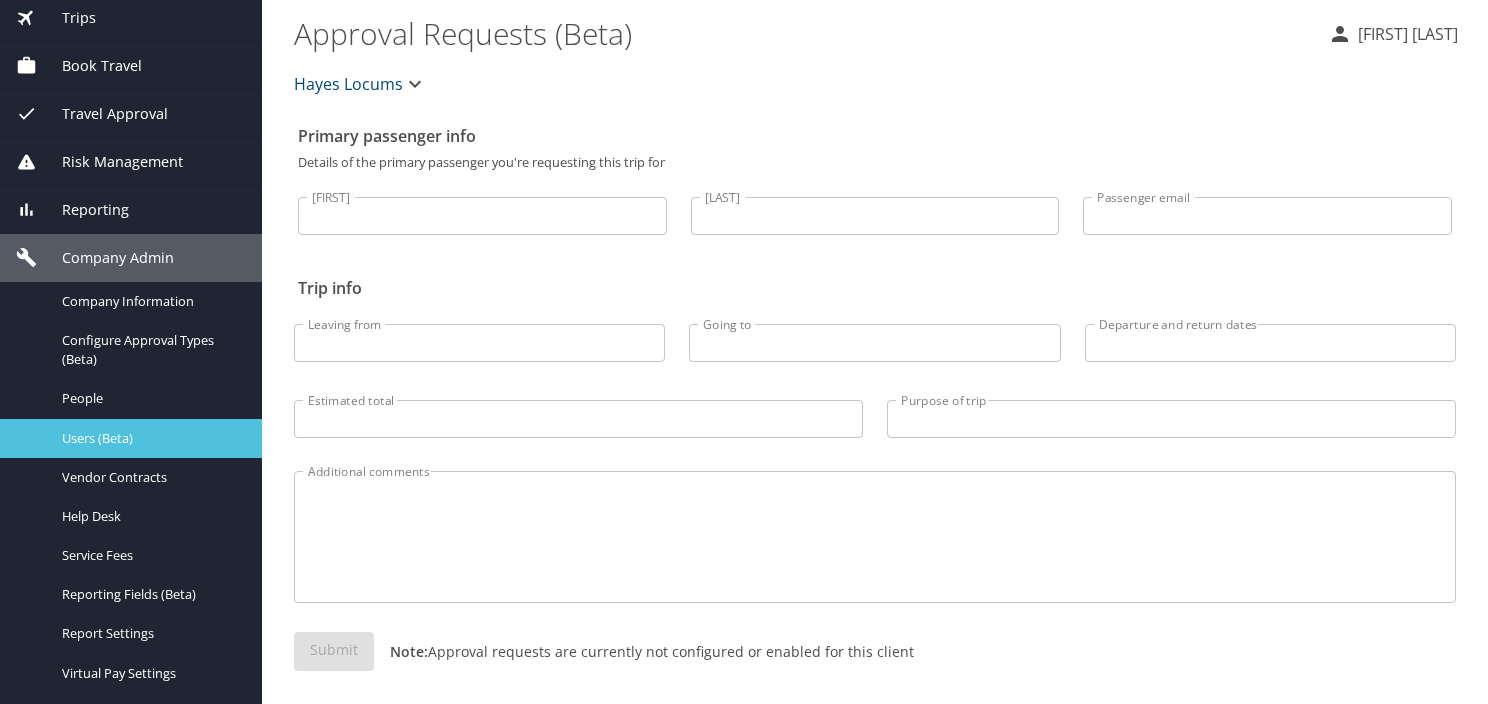 click on "Users (Beta)" at bounding box center (150, 438) 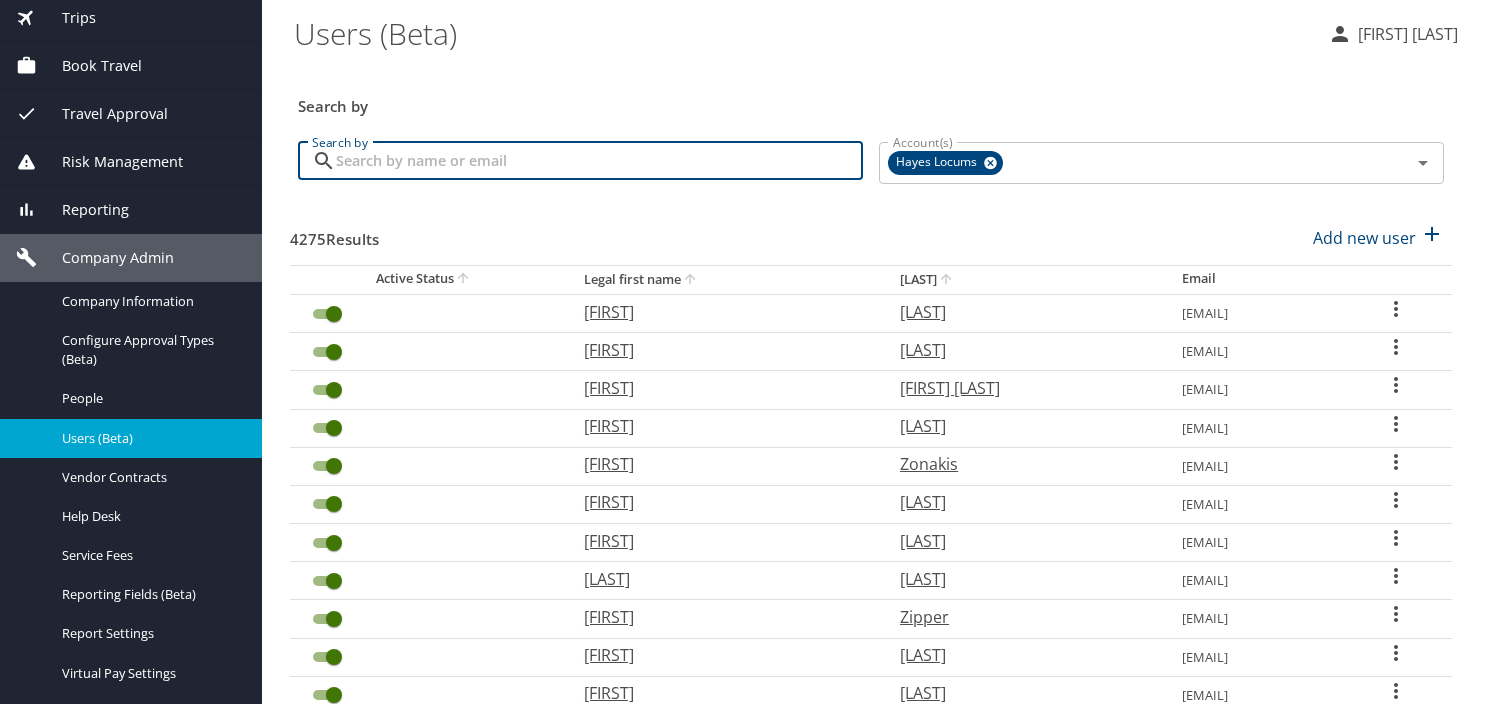 click on "Search by" at bounding box center [599, 161] 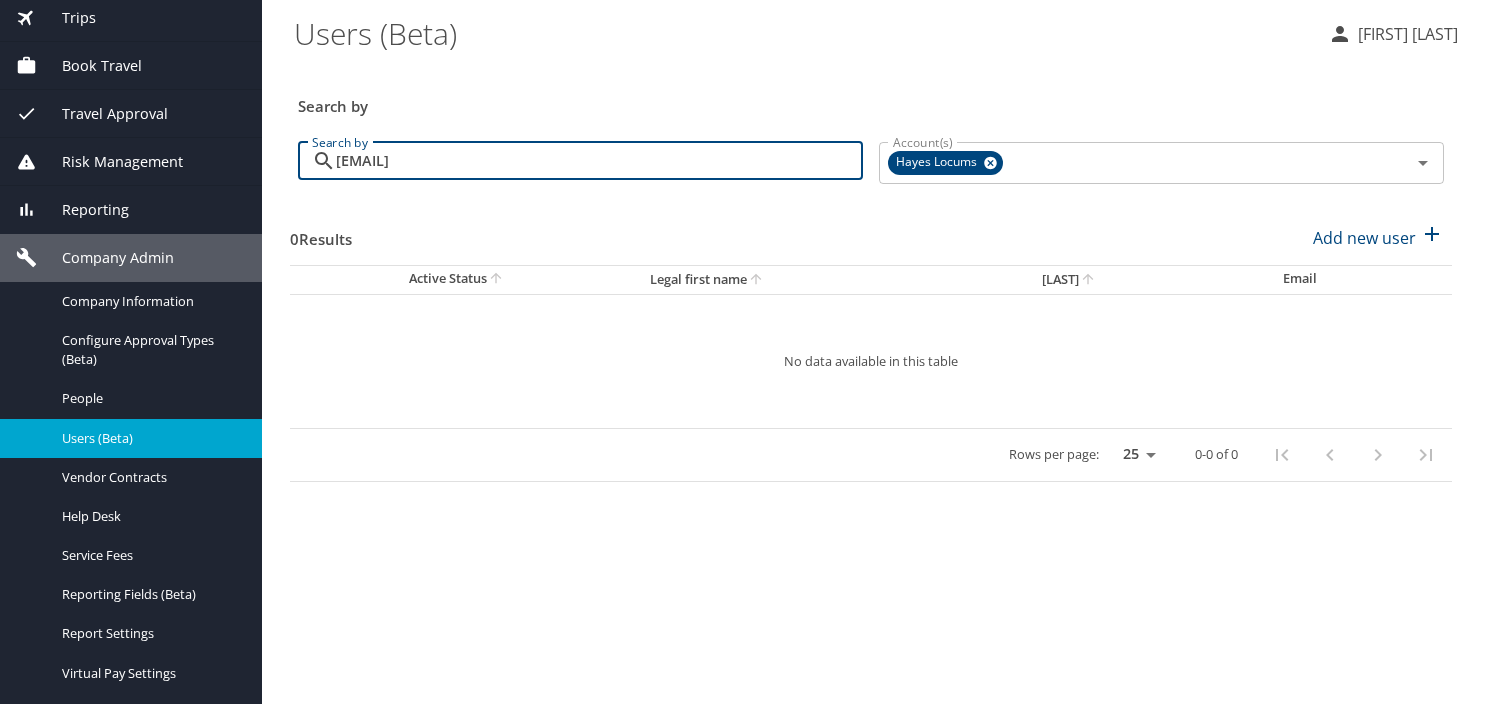 drag, startPoint x: 395, startPoint y: 162, endPoint x: 321, endPoint y: 151, distance: 74.8131 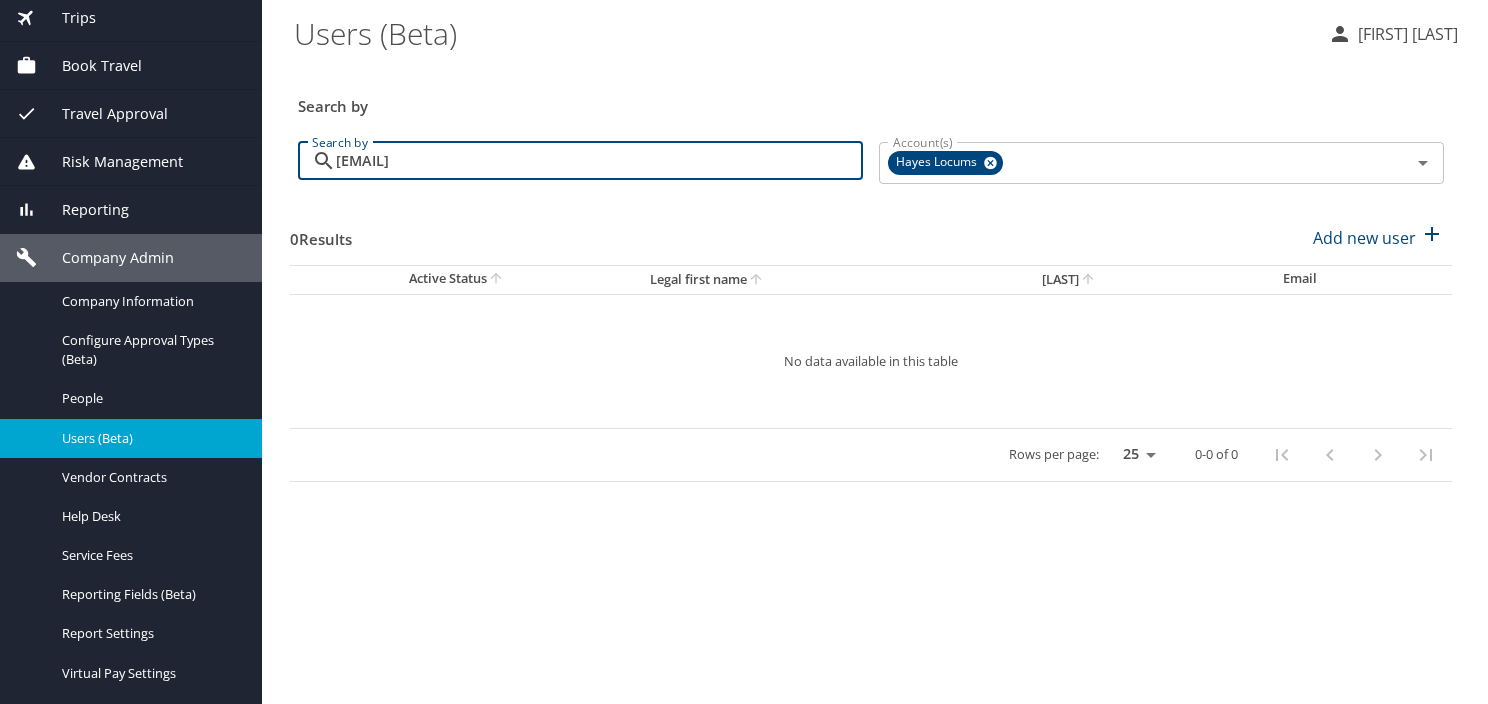 type on "gloverurology@icloud.com" 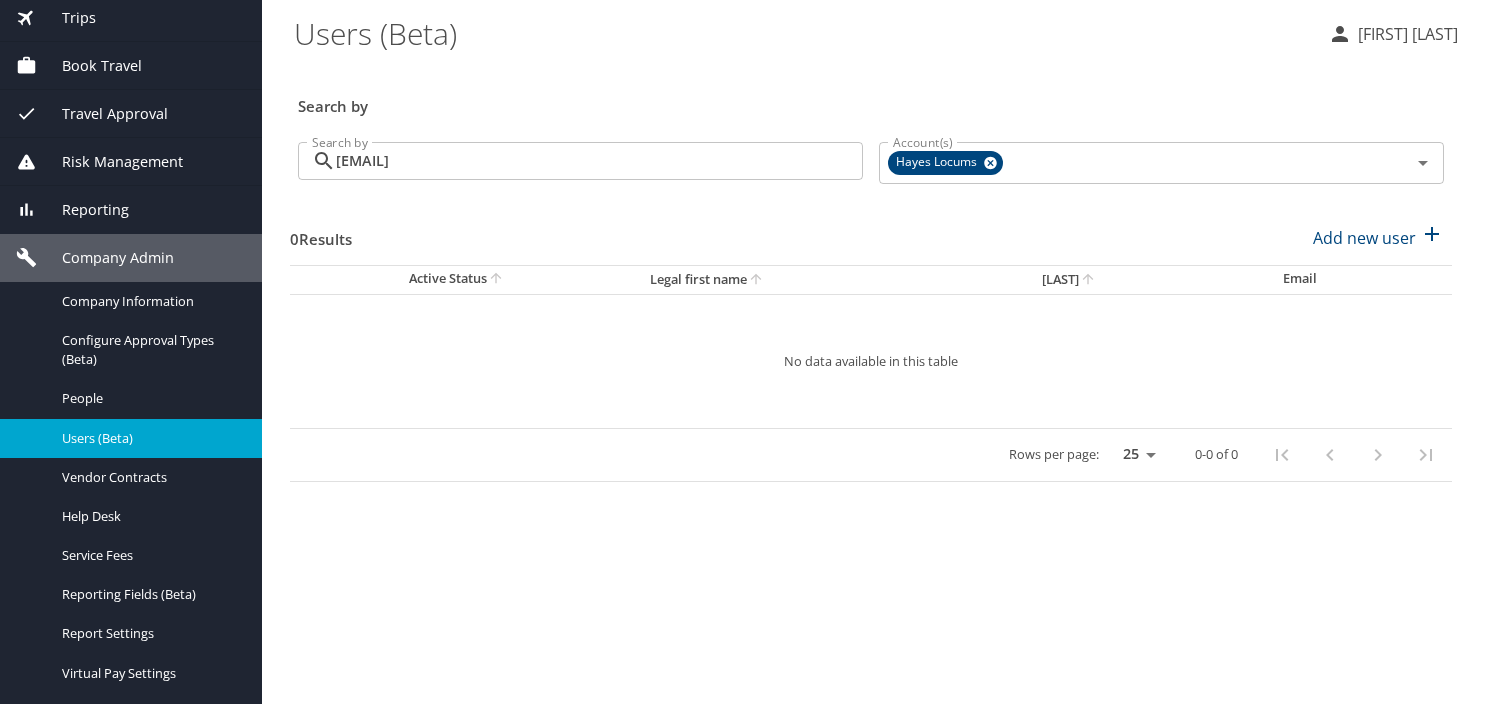 click on "0  Results Add new user" at bounding box center (871, 238) 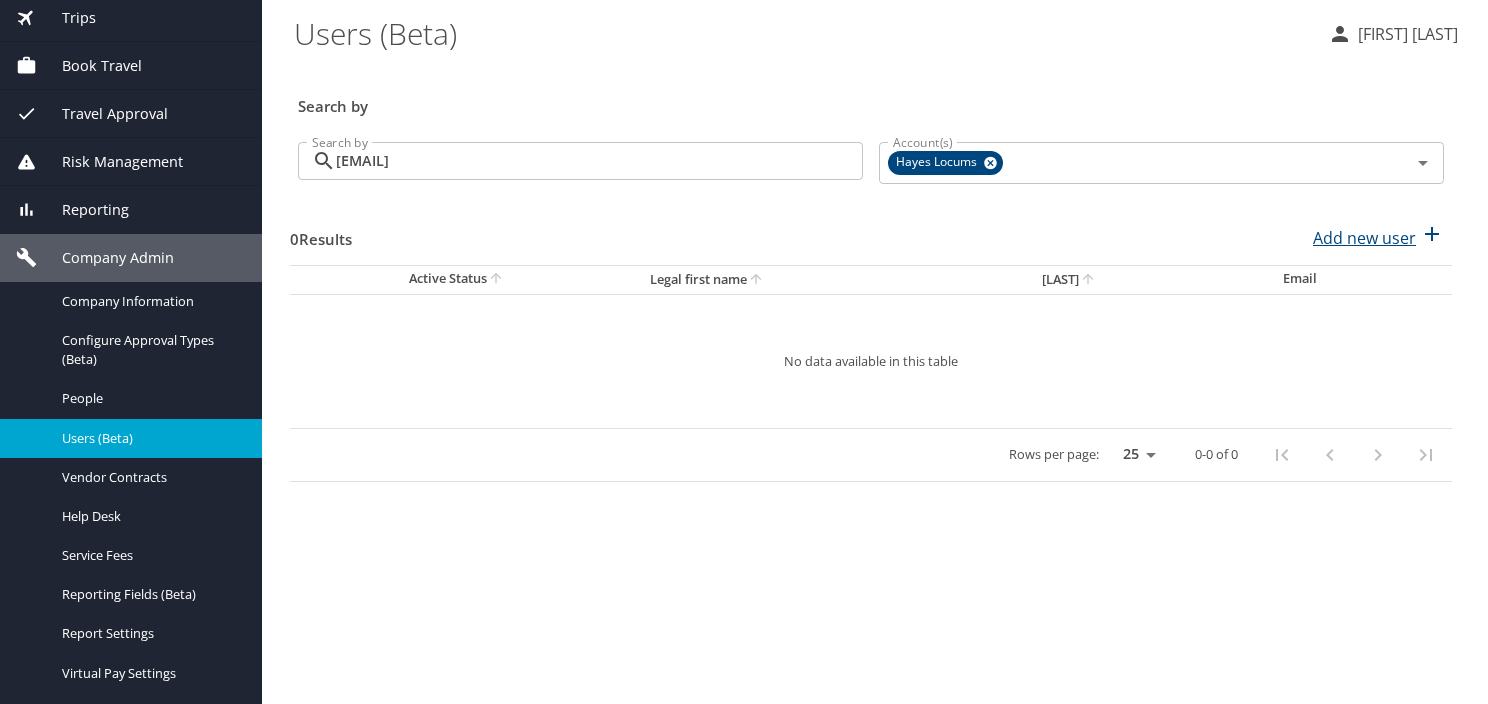 click on "Add new user" at bounding box center (1364, 238) 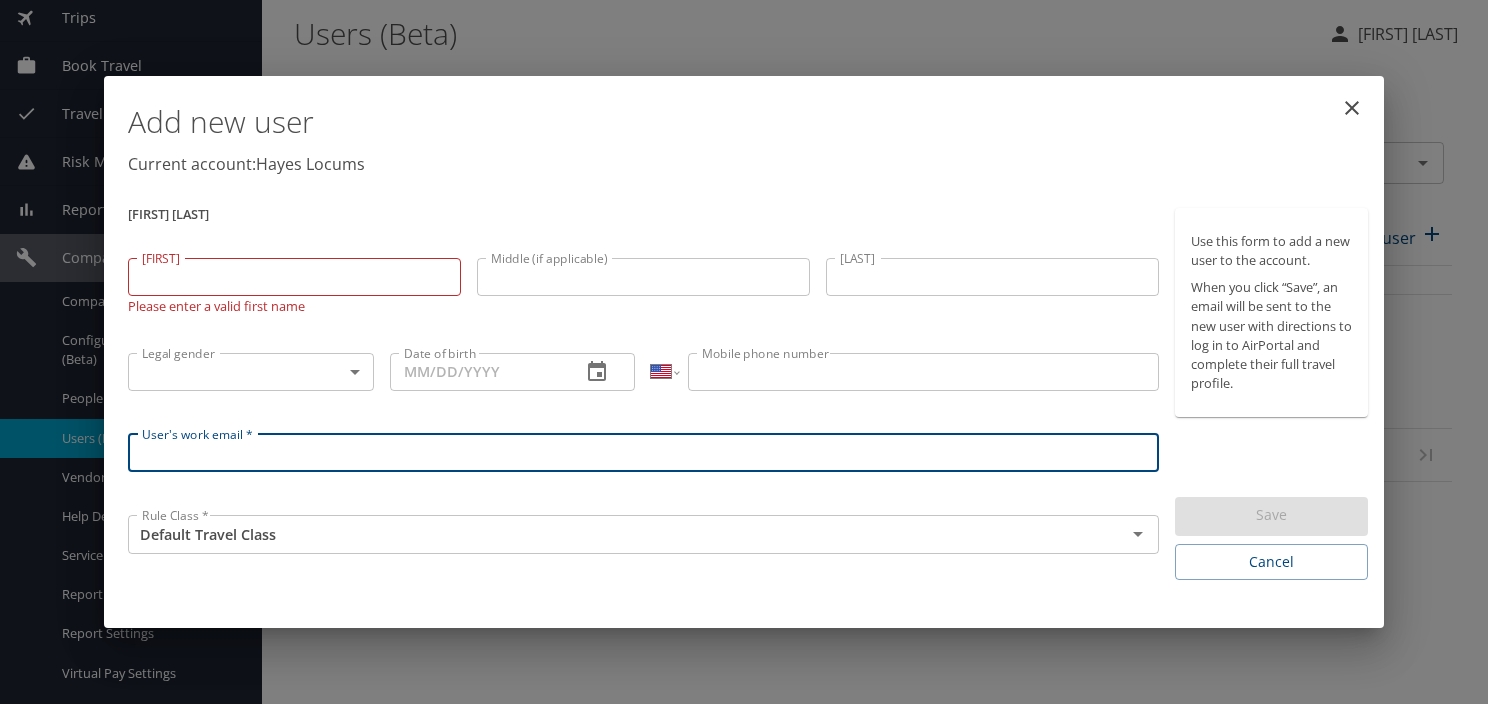 click on "User's work email *" at bounding box center (643, 453) 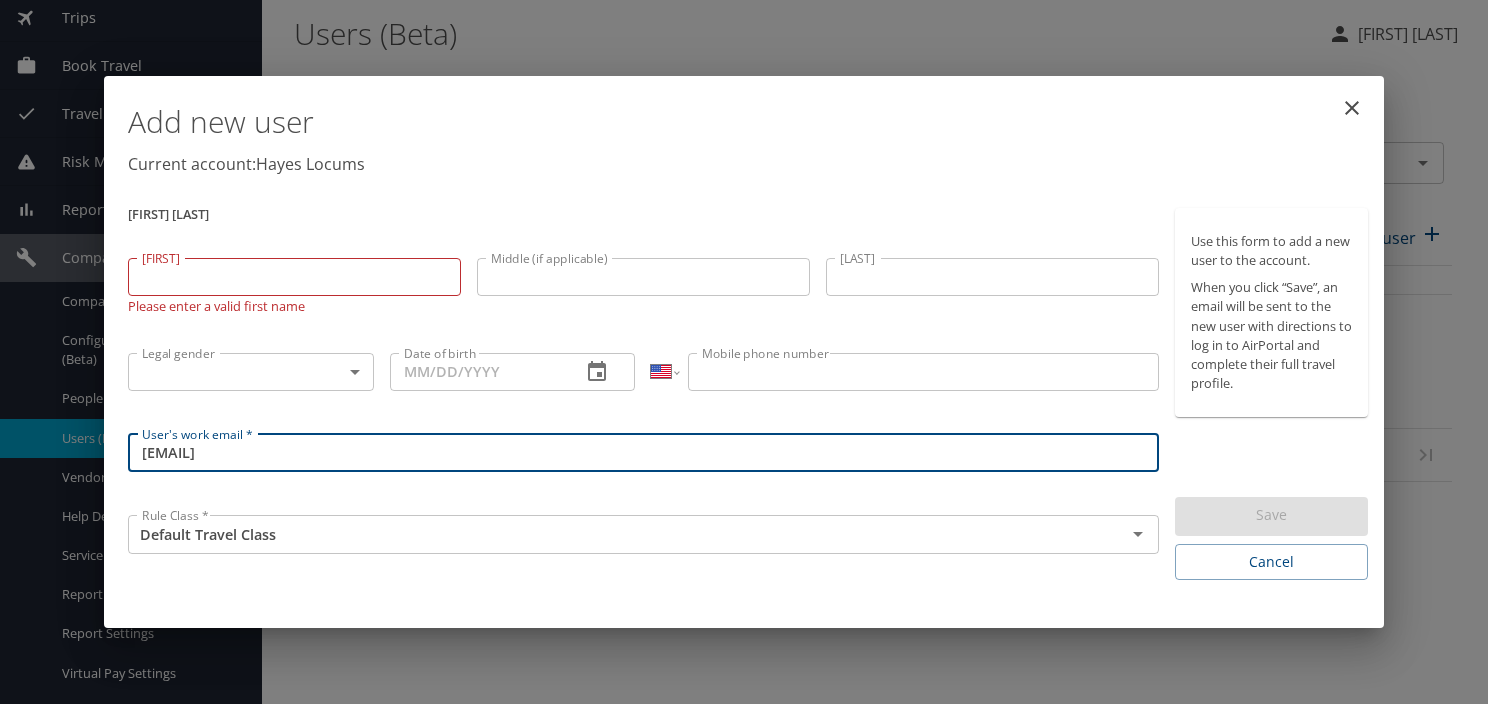 type on "gloverurology@icloud.com" 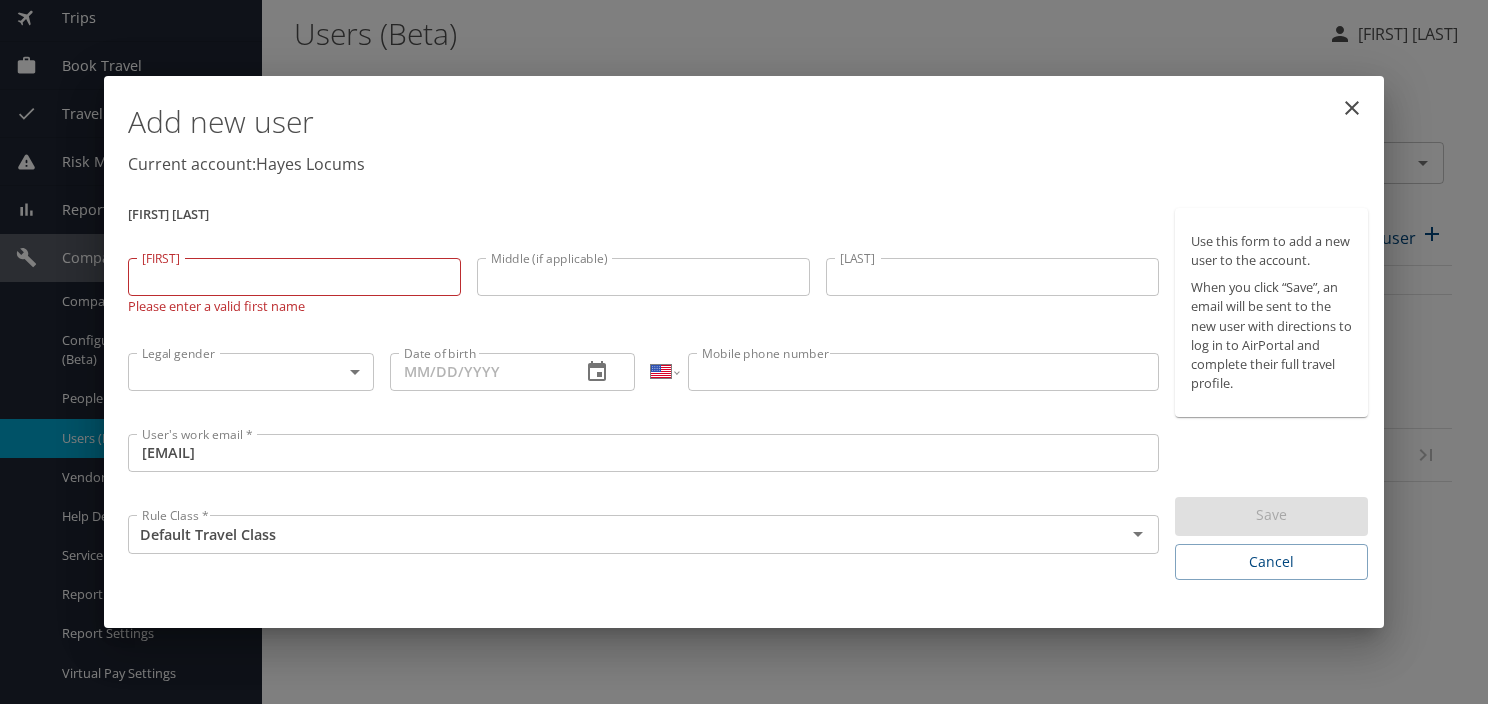 click on "First *" at bounding box center (294, 277) 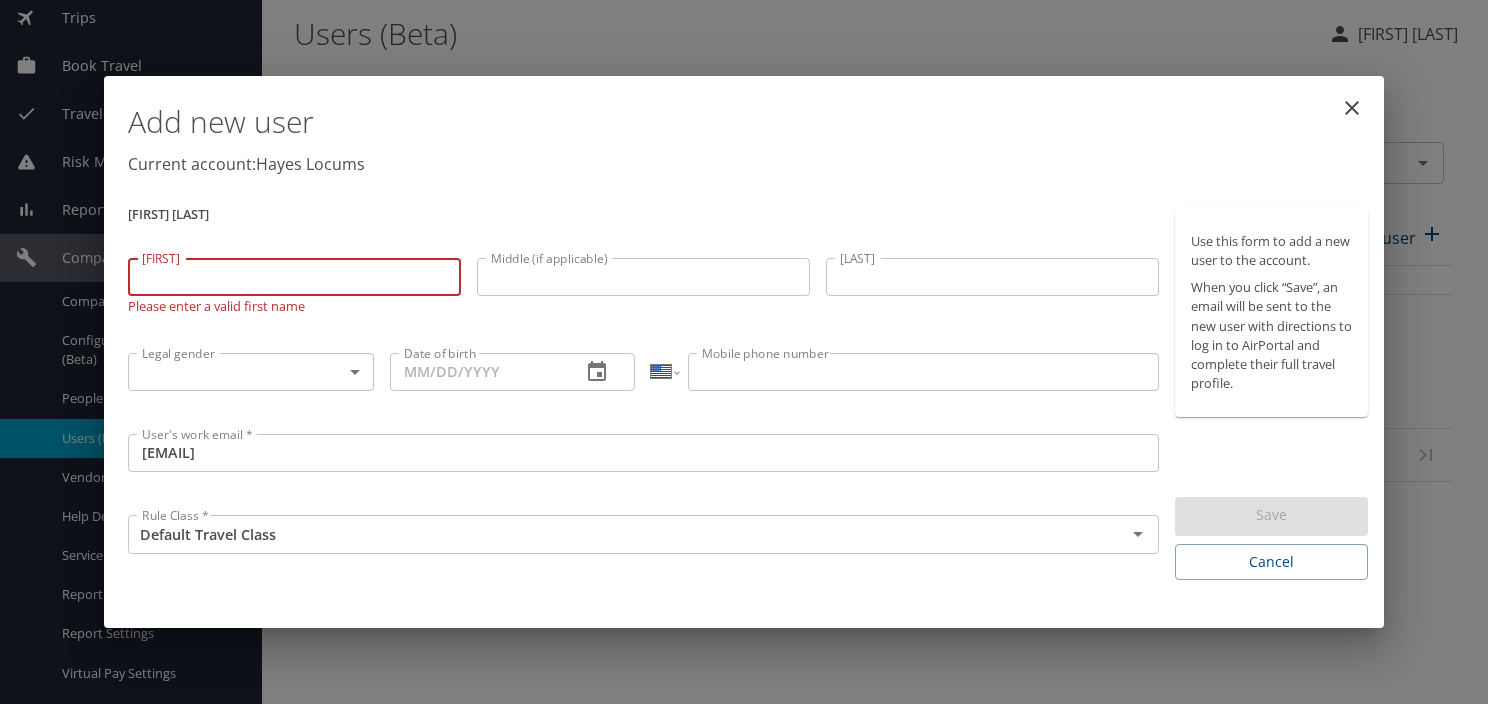 paste on "Frank" 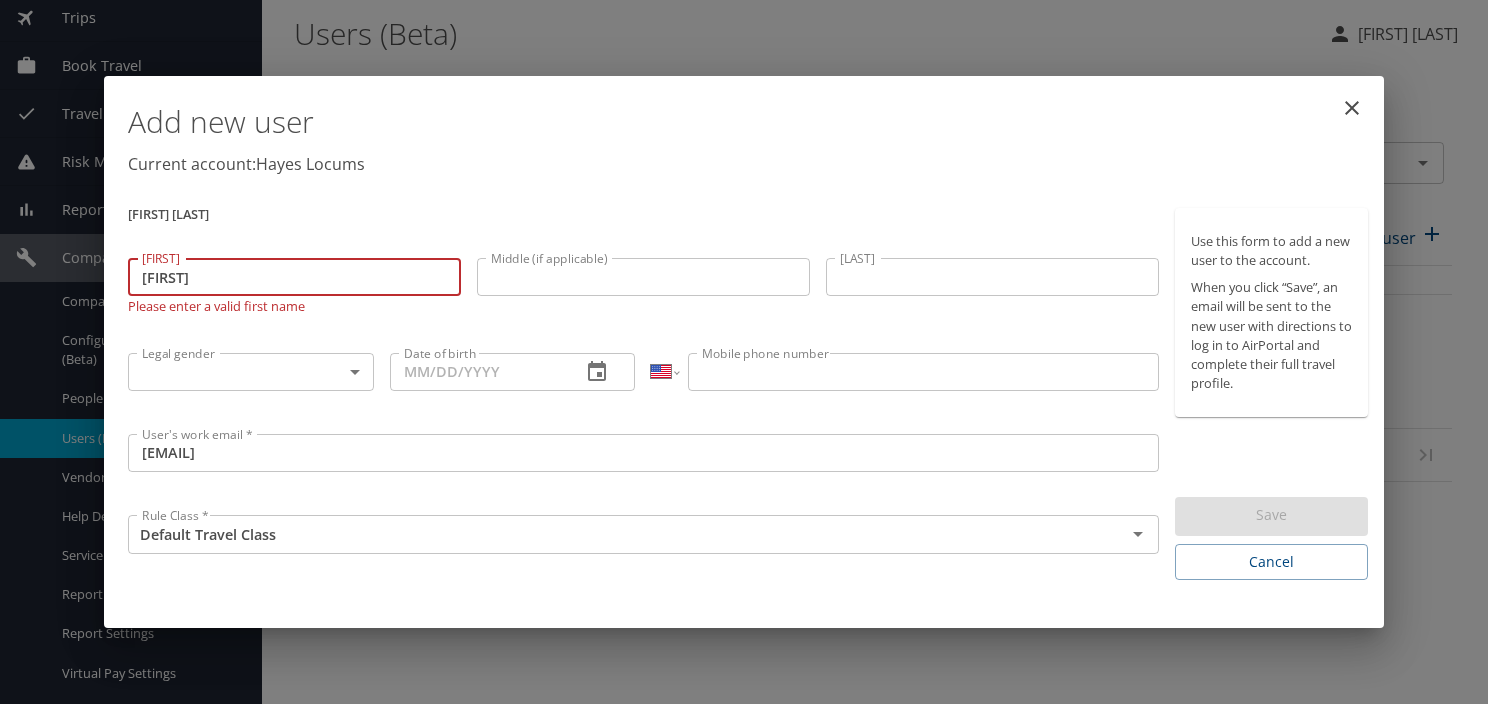 type on "Frank" 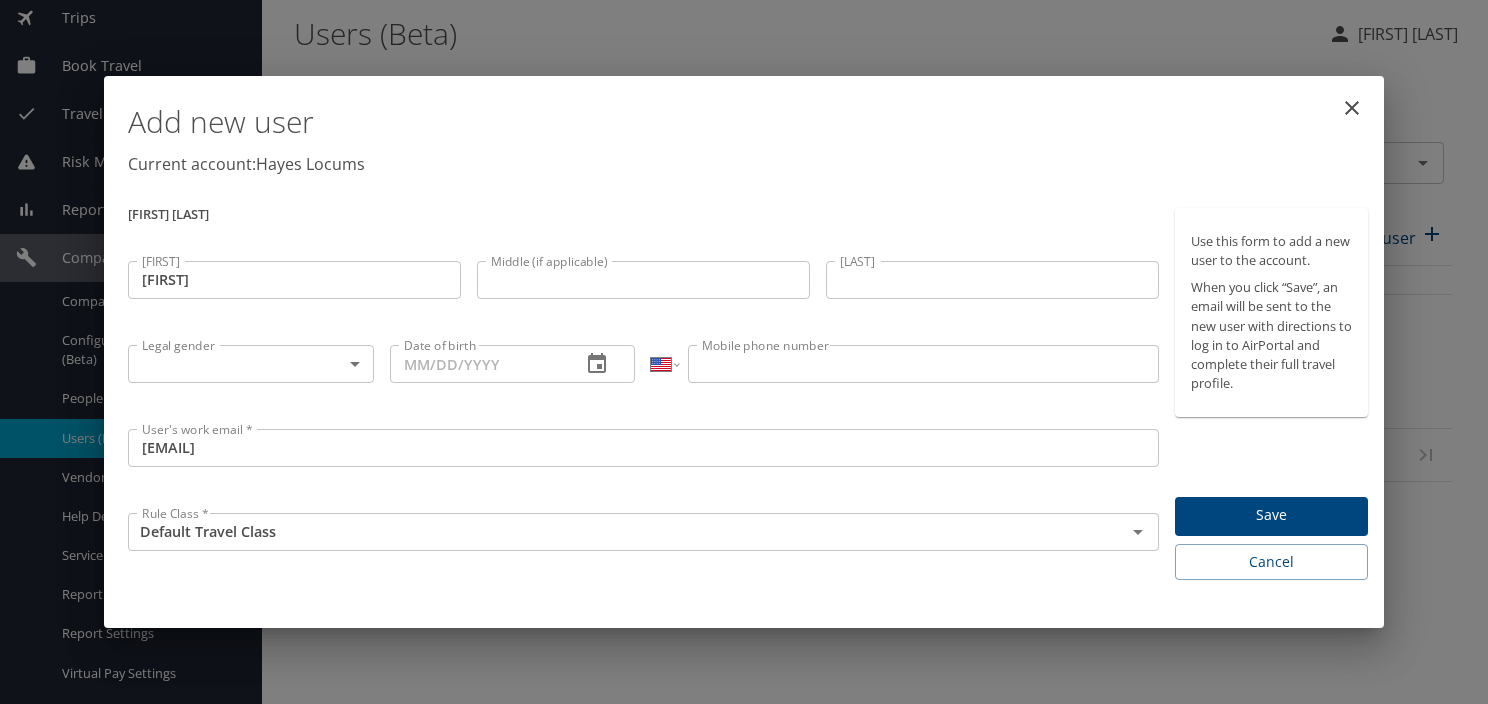 click on "Middle (if applicable)" at bounding box center (643, 280) 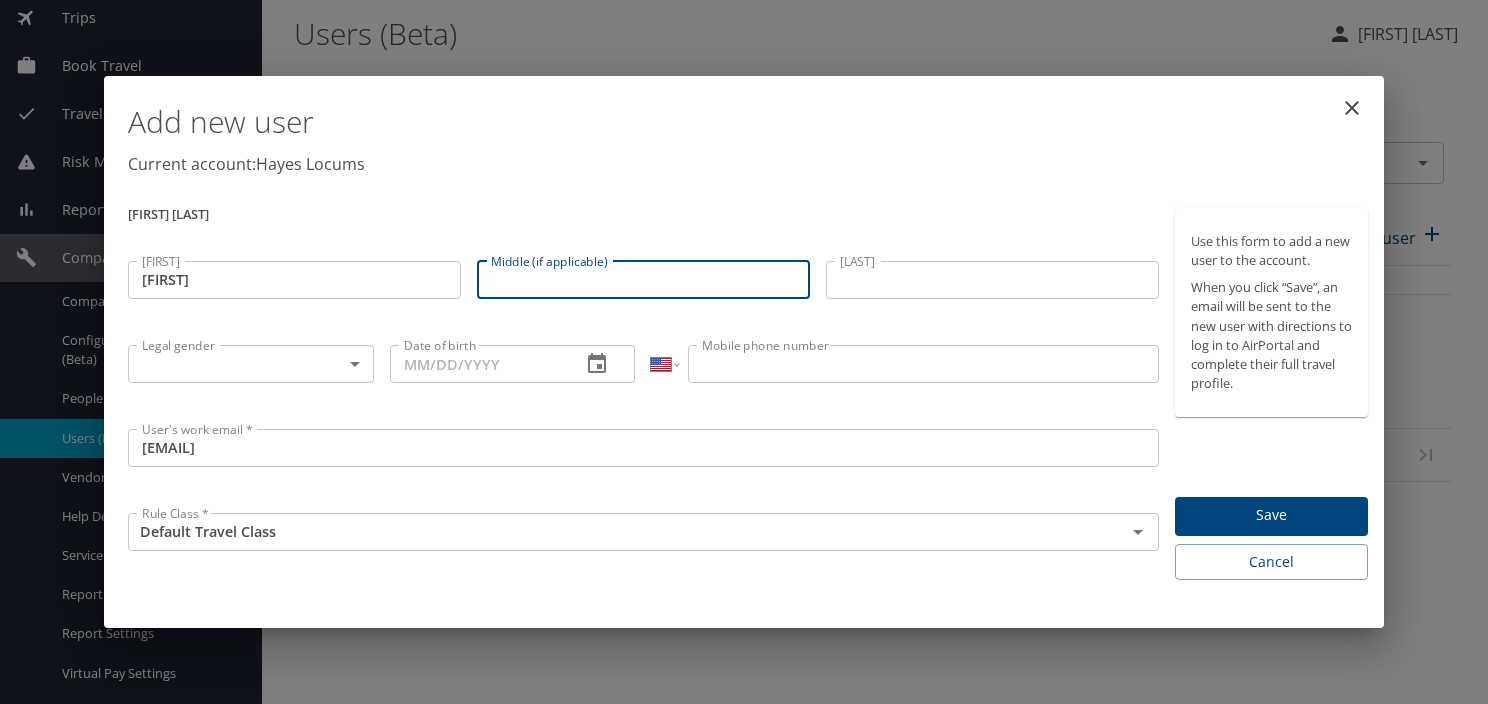 paste on "Eugene" 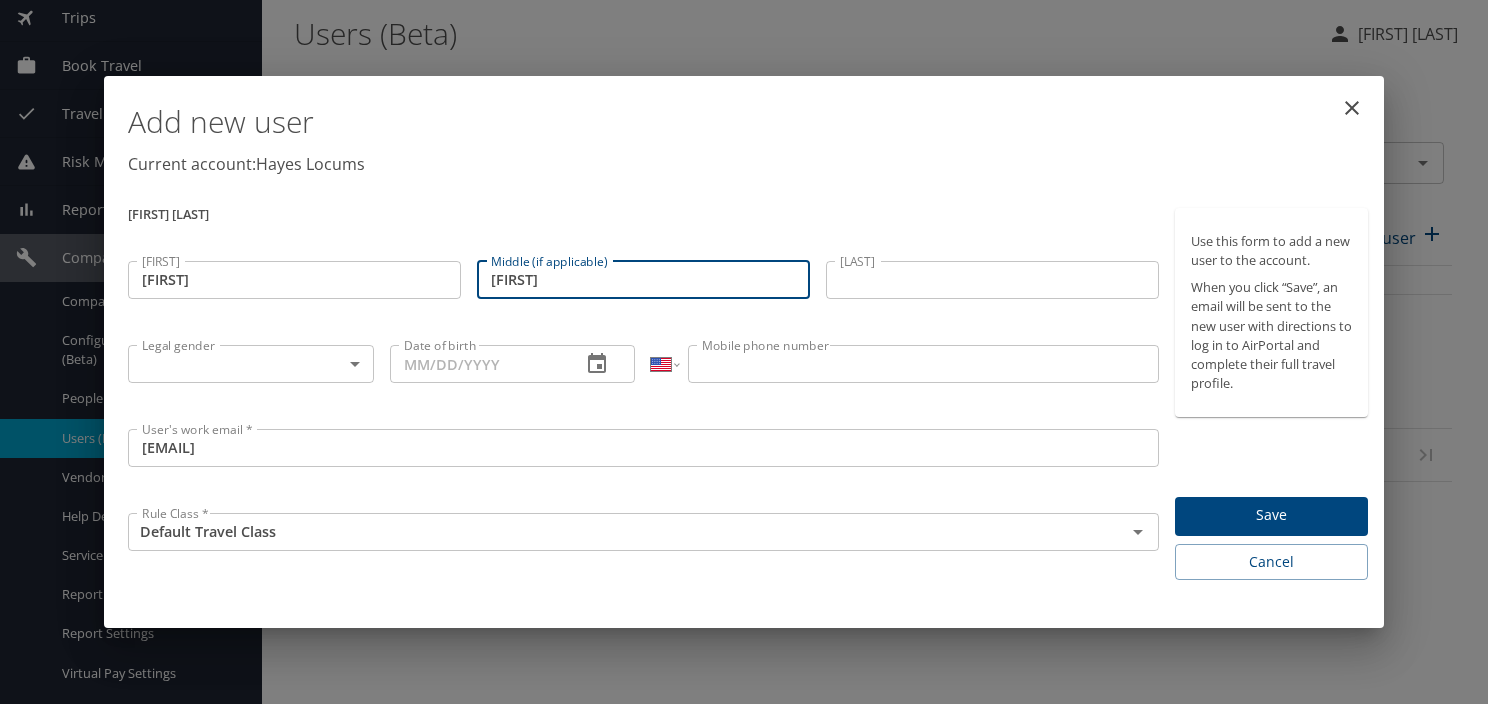 type on "Eugene" 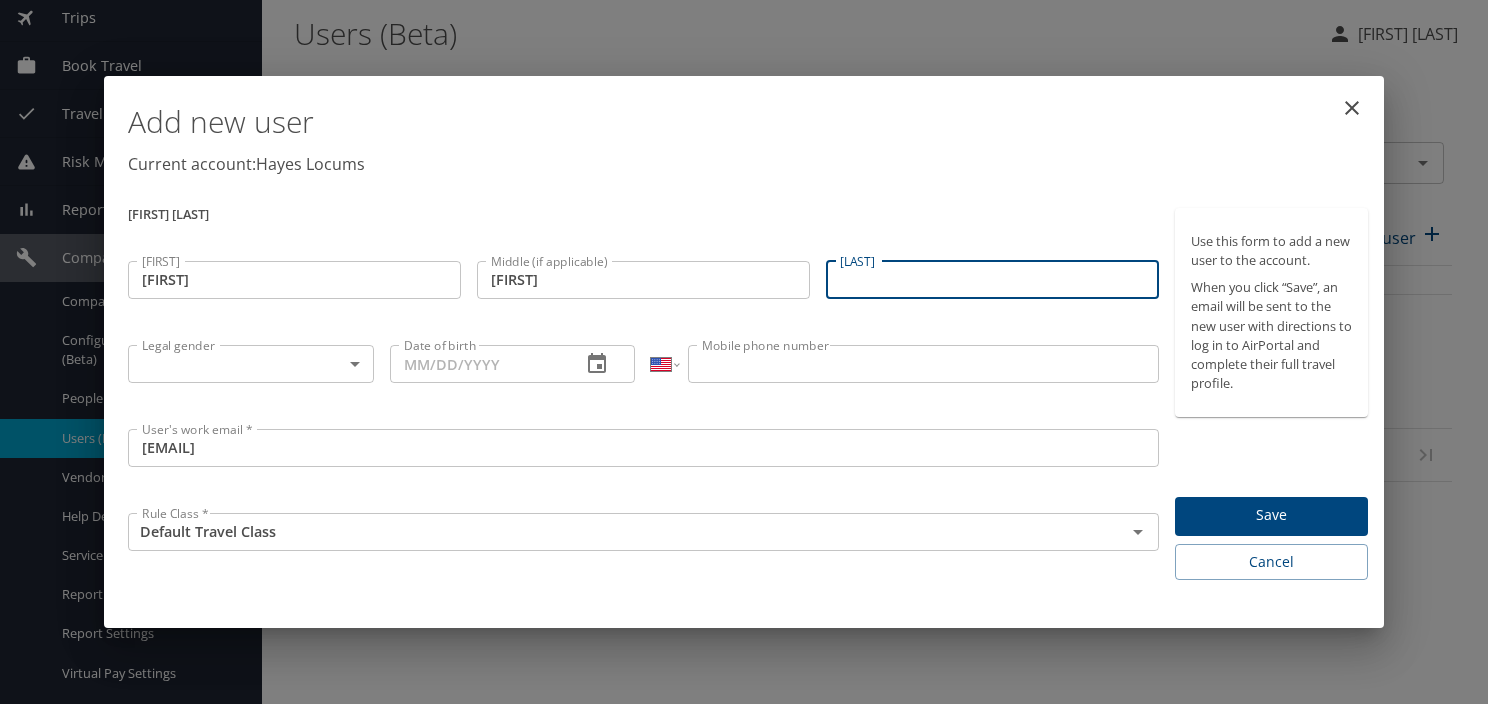 click on "Last *" at bounding box center (992, 280) 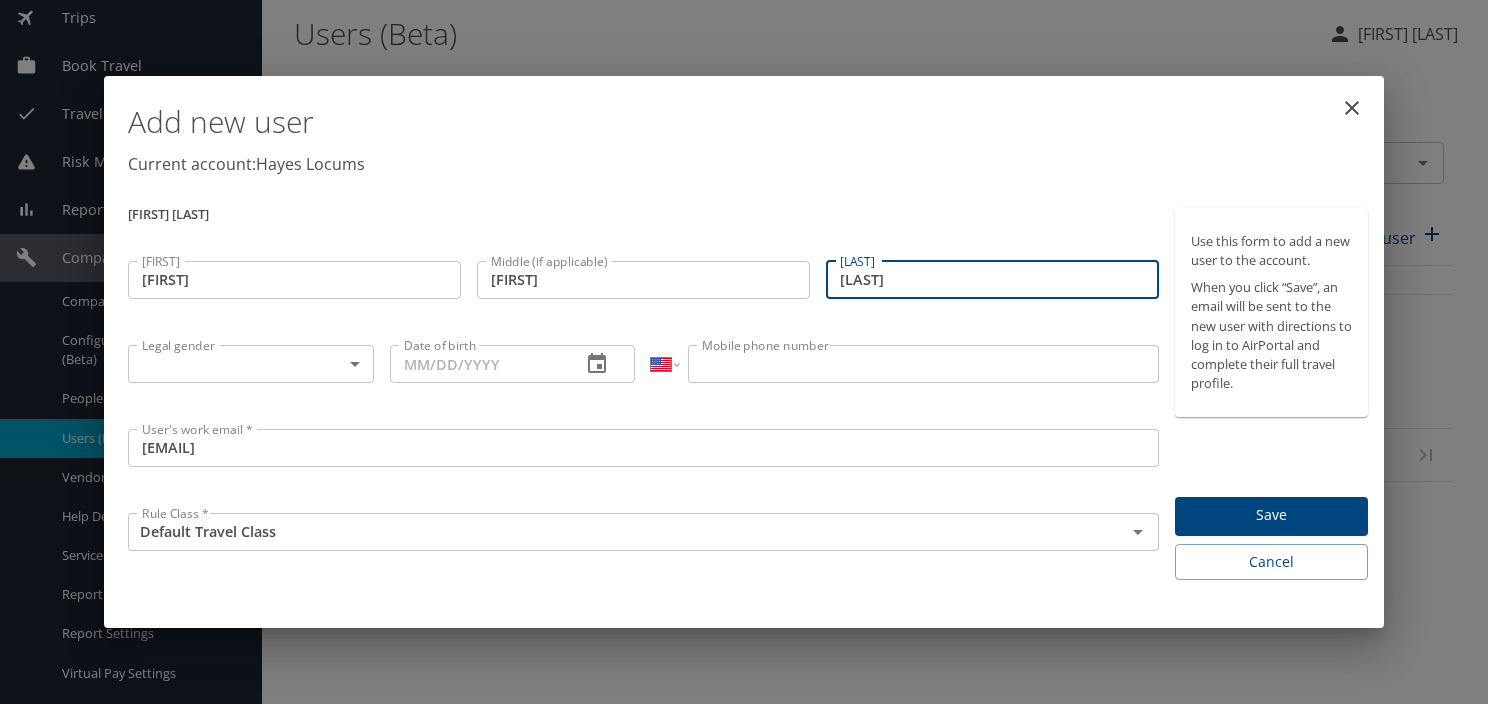 type on "Glover" 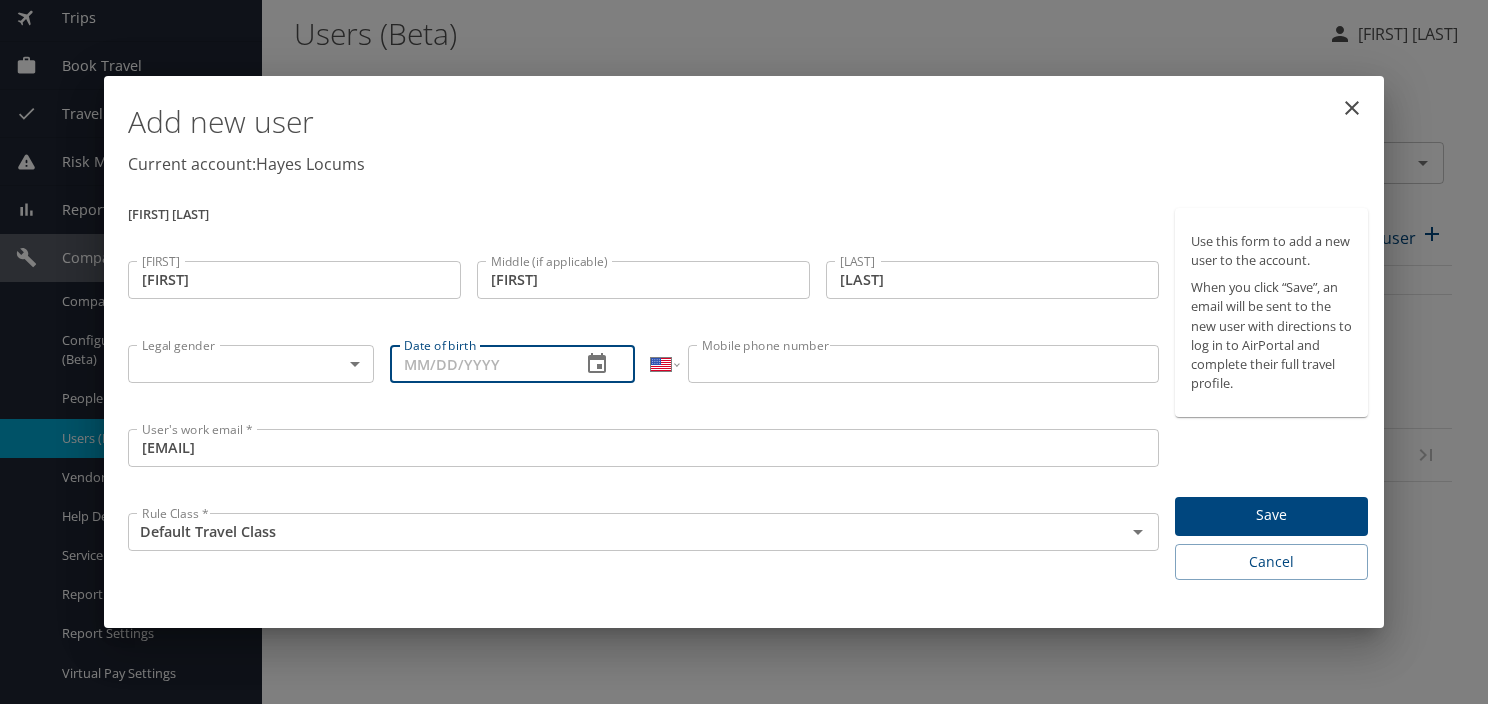 click on "Date of birth" at bounding box center [478, 364] 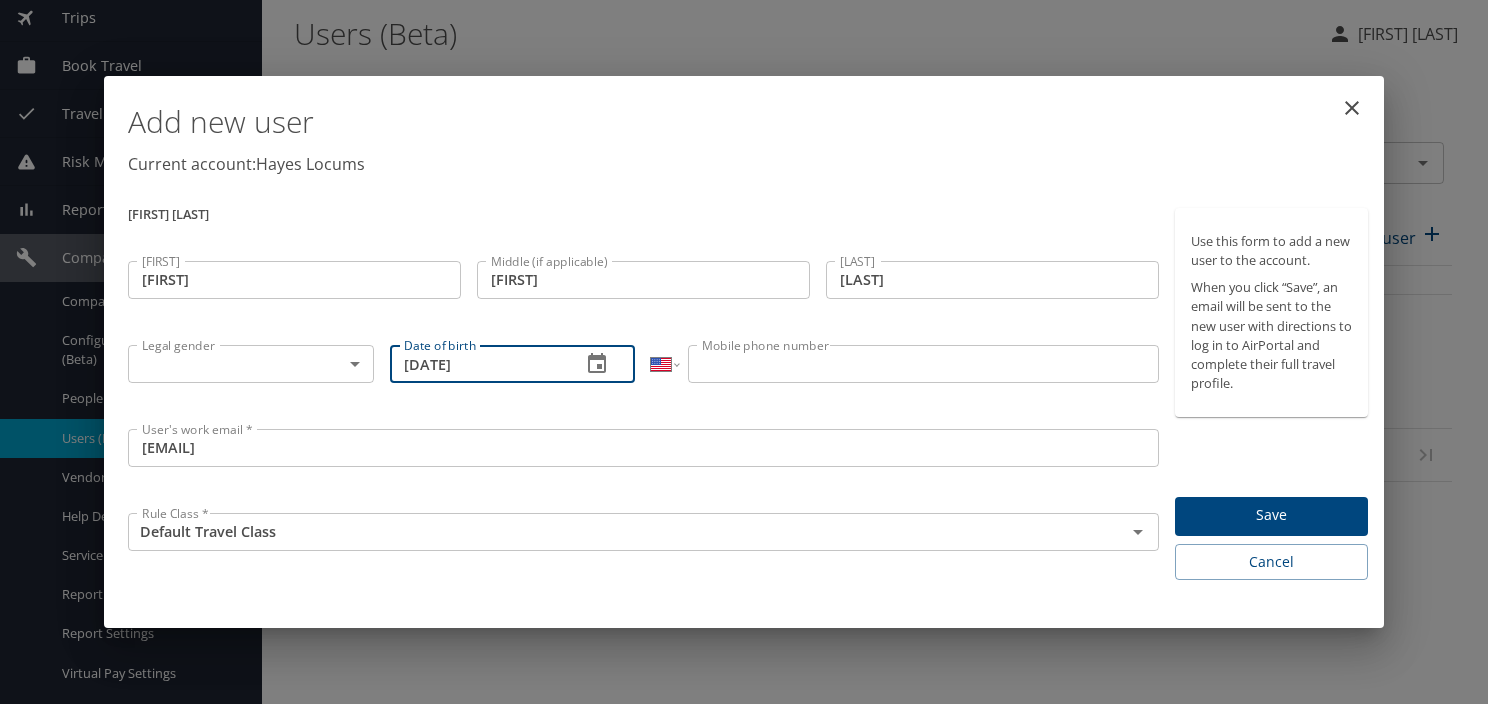 type on "06/24/1963" 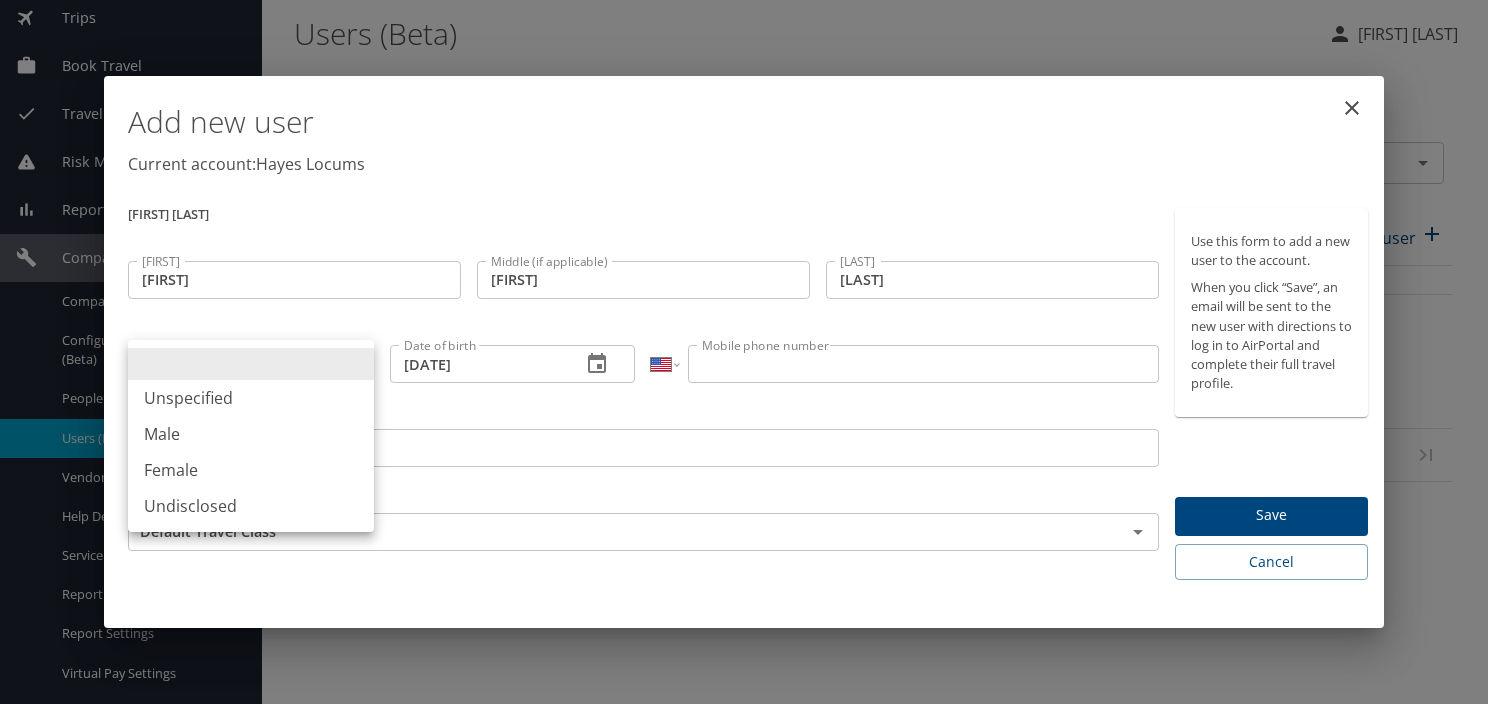 click on "Dashboards AirPortal 360™ Manager My Travel Dashboard Trips Airtinerary® Lookup Current / Future Trips Past Trips Trips Missing Hotel Hotel Check-ins Book Travel Request Agent Booking Approval Request (Beta) Book/Manage Online Trips Travel Approval Pending Trip Approvals Approved Trips Canceled Trips Approvals (Beta) Risk Management SecurityLogic® Map Assistance Requests Travel Alerts Notifications Reporting Unused Tickets Savings Tracker Value Scorecard Virtual Pay Lookup Domo IBank Prime Analytics Company Admin Company Information Configure Approval Types (Beta) People Users (Beta) Vendor Contracts Help Desk Service Fees Reporting Fields (Beta) Report Settings Virtual Pay Settings Employee Tools Help Desk Users (Beta) KELLY BRINKLEY Search by Search by gloverurology@icloud.com Search by Account(s) Hayes Locums Account(s) 0  Results Add new user Active Status  Legal first name  Legal last name  Email No data available in this table Rows per page: 25 50 100 0-0 of 0 My settings Travel agency contacts ​" at bounding box center (744, 352) 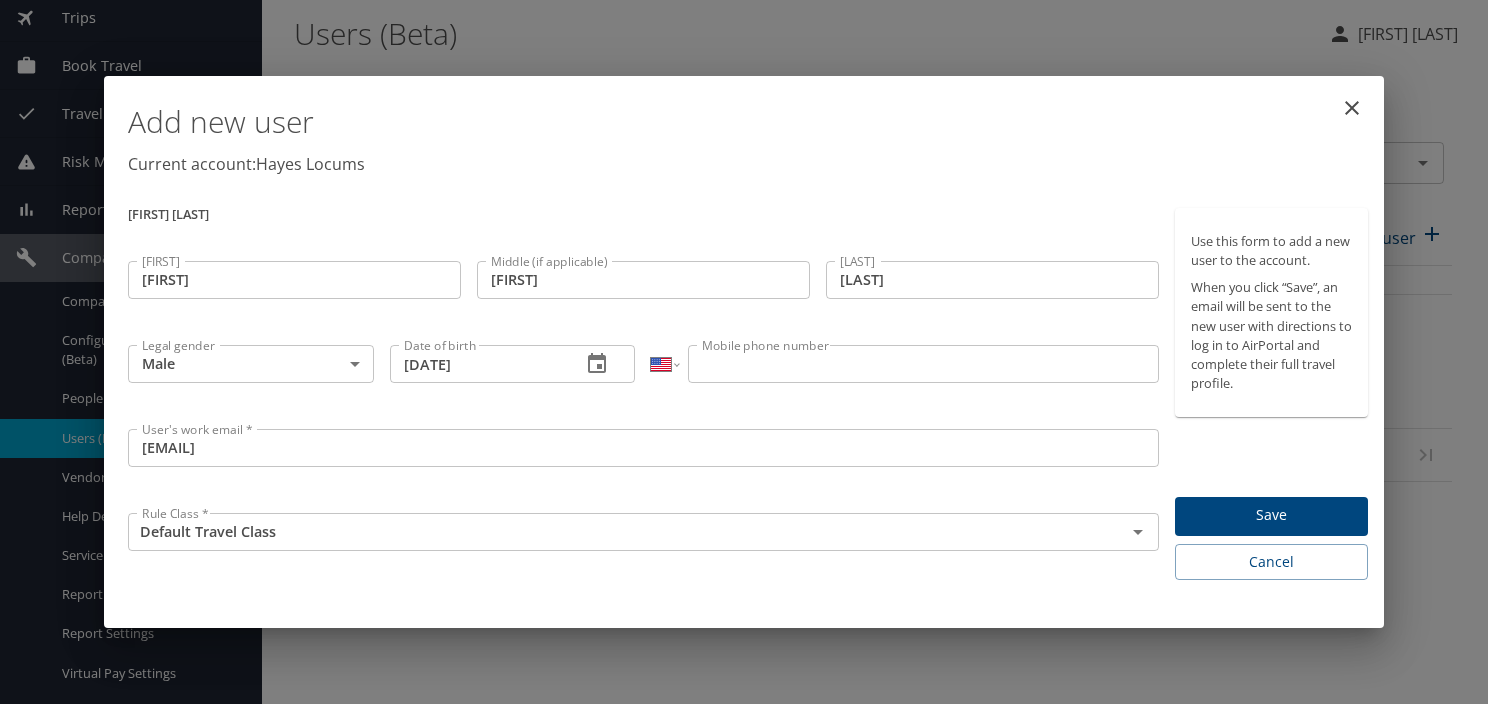 click on "Mobile phone number" at bounding box center [923, 364] 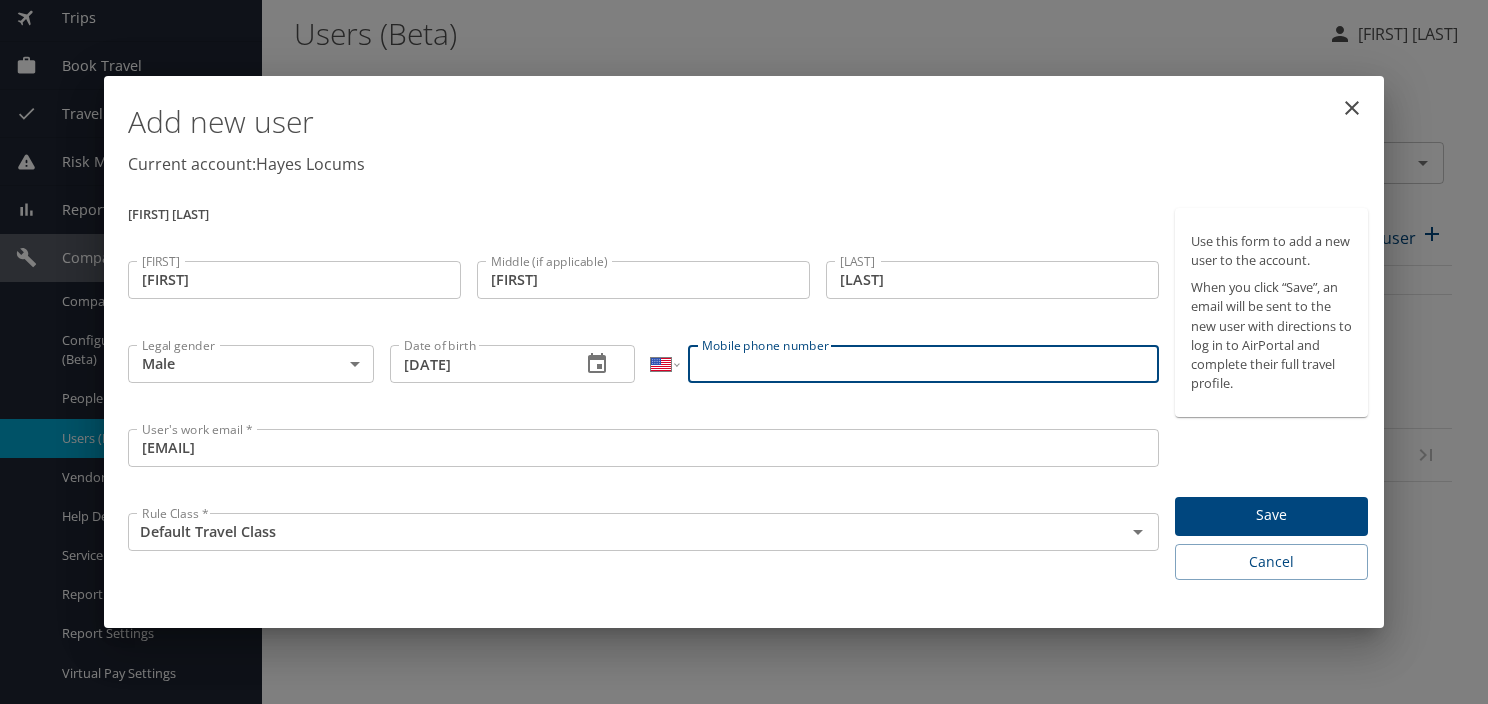 paste on "(229) 347-0371" 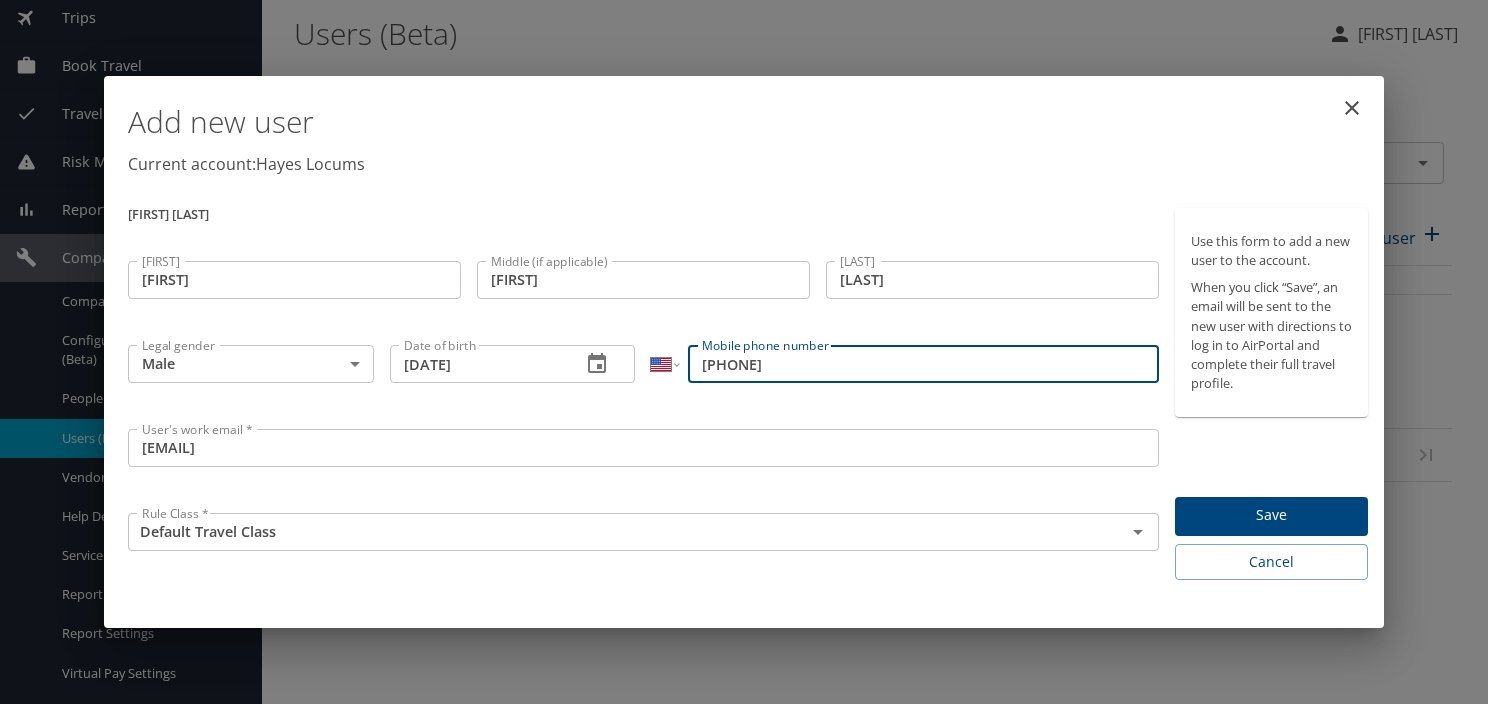 type on "(229) 347-0371" 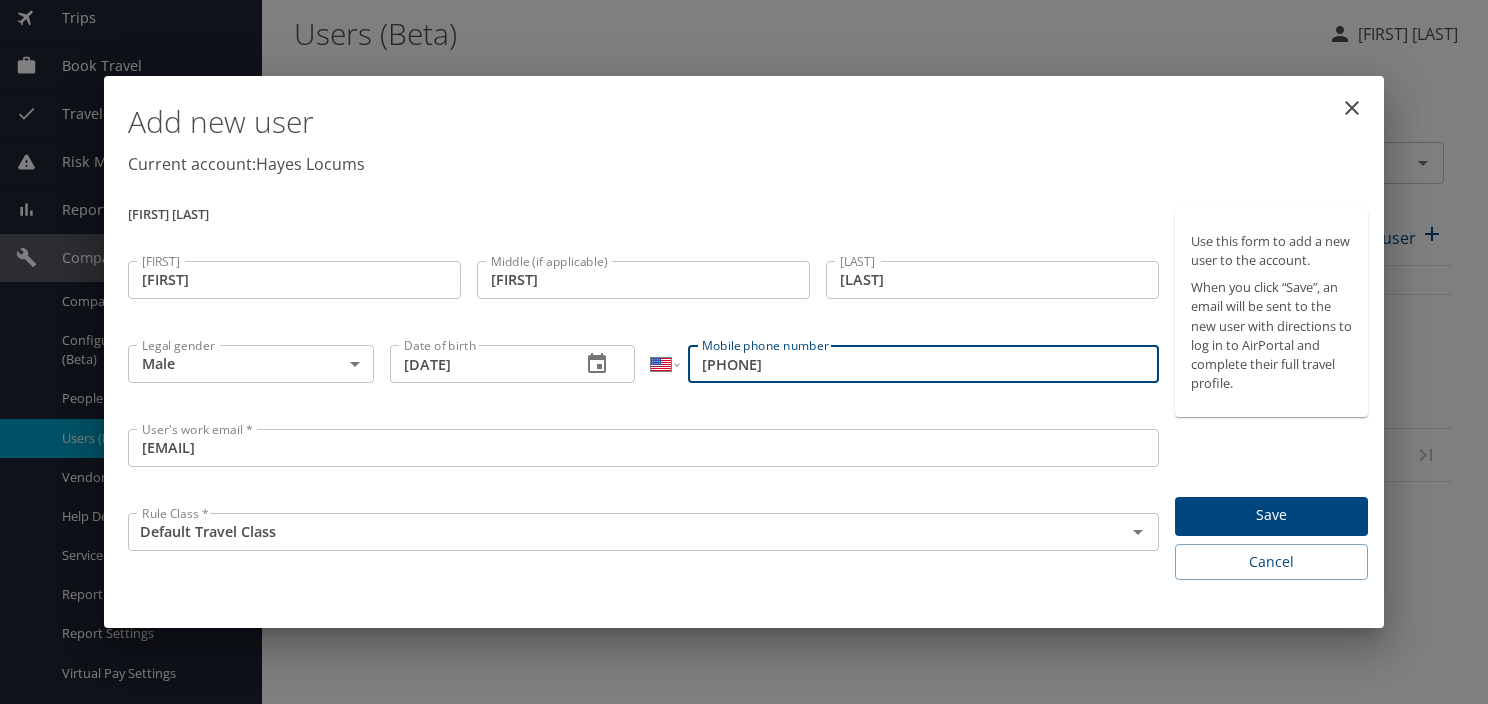 click on "Save" at bounding box center [1271, 515] 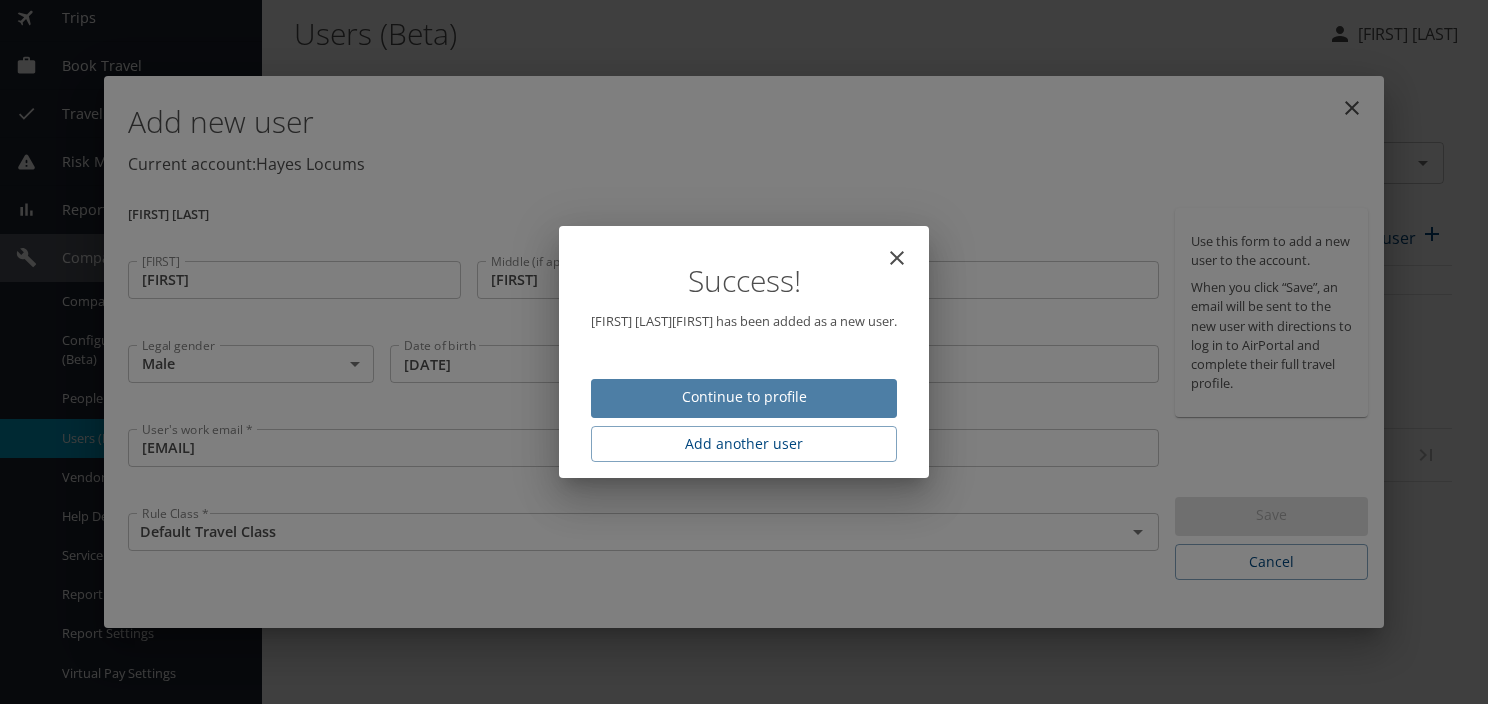click on "Continue to profile" at bounding box center (744, 397) 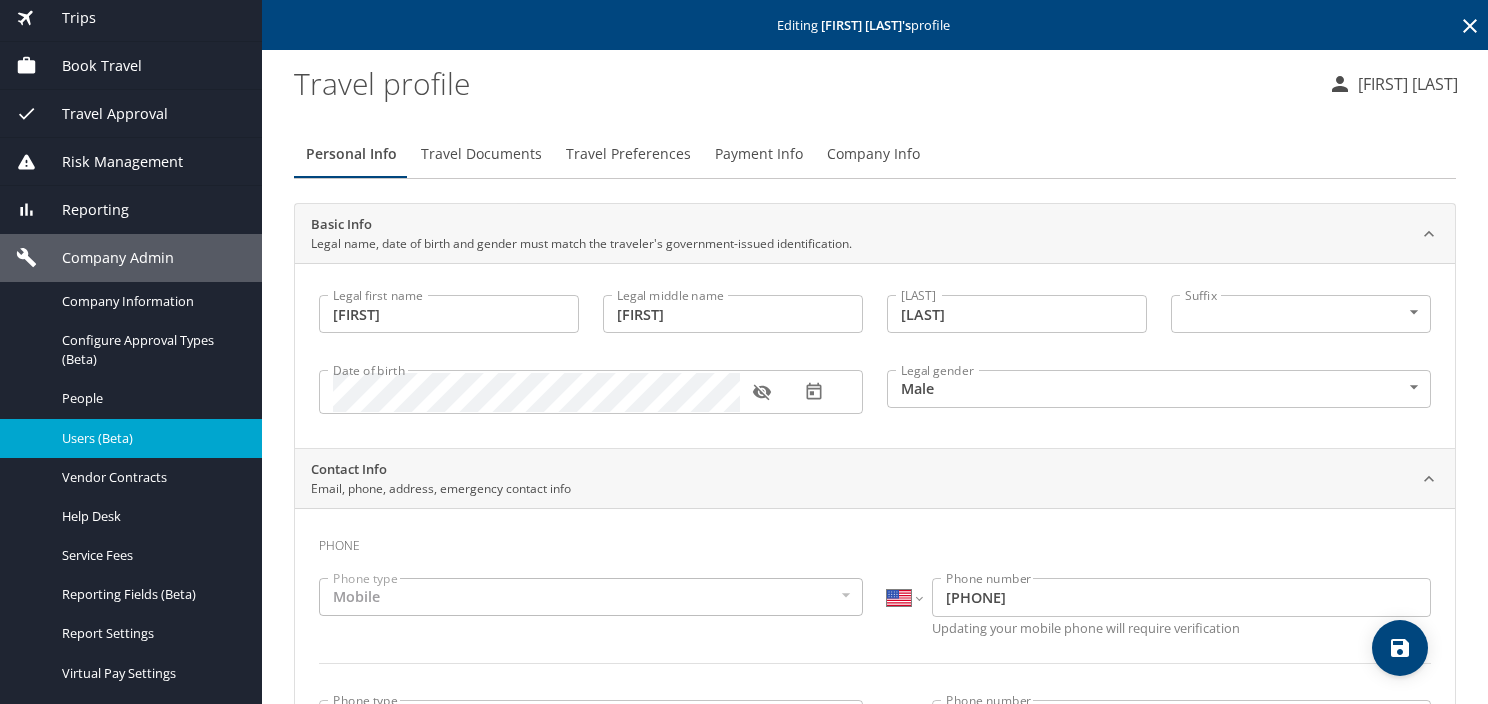 click at bounding box center (1400, 648) 